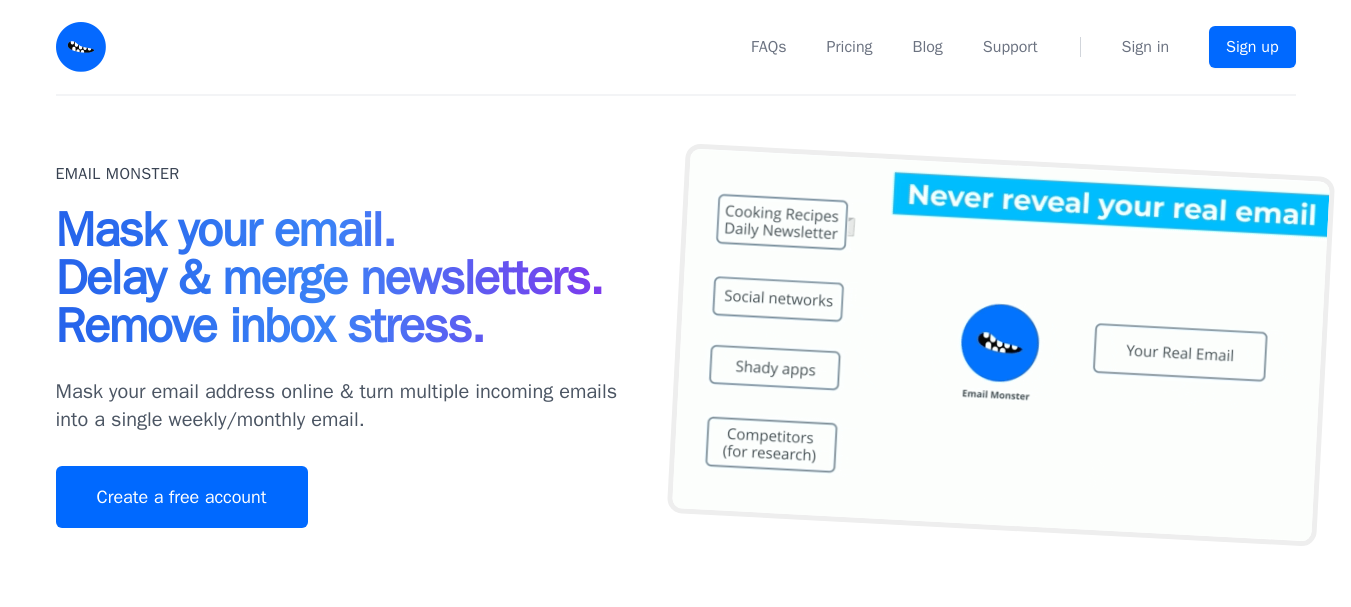 scroll, scrollTop: 0, scrollLeft: 0, axis: both 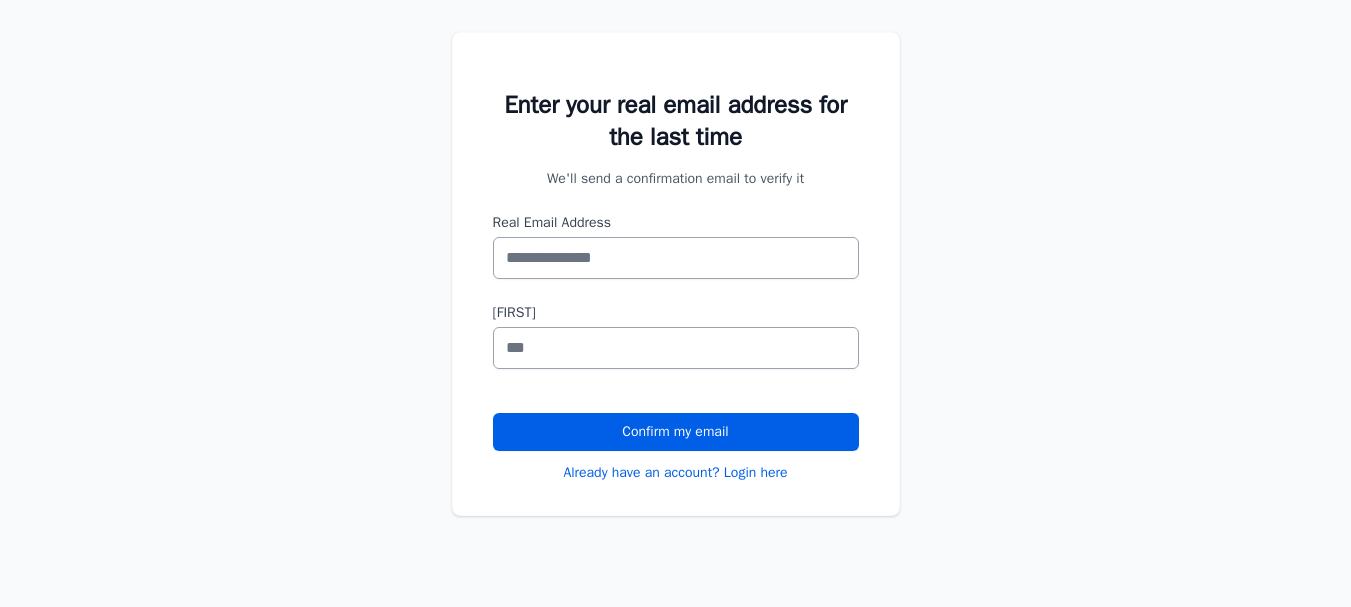click on "Real Email Address" at bounding box center [676, 258] 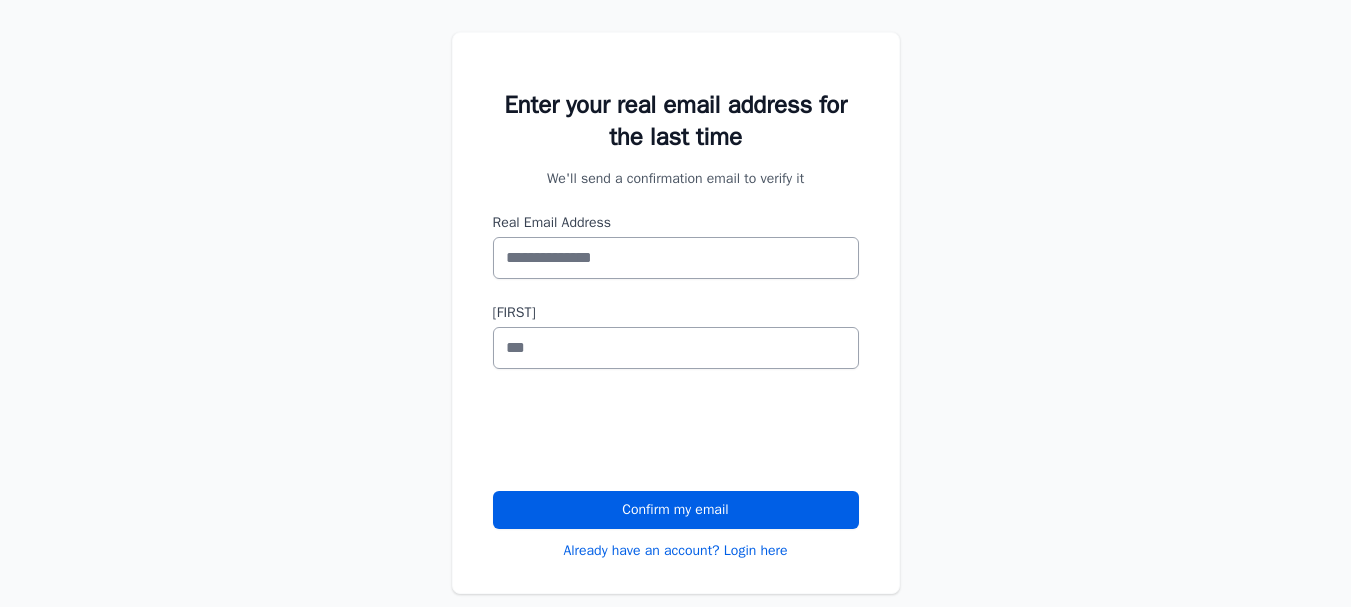 click on "Real Email Address" at bounding box center [676, 258] 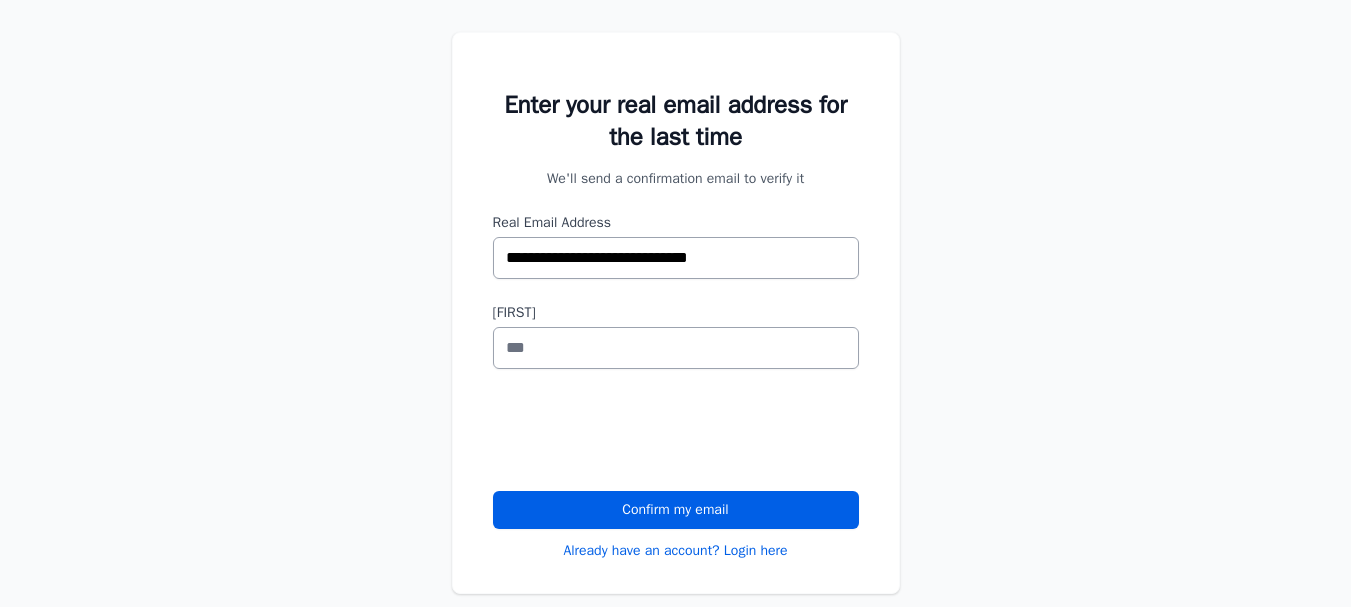 type on "**********" 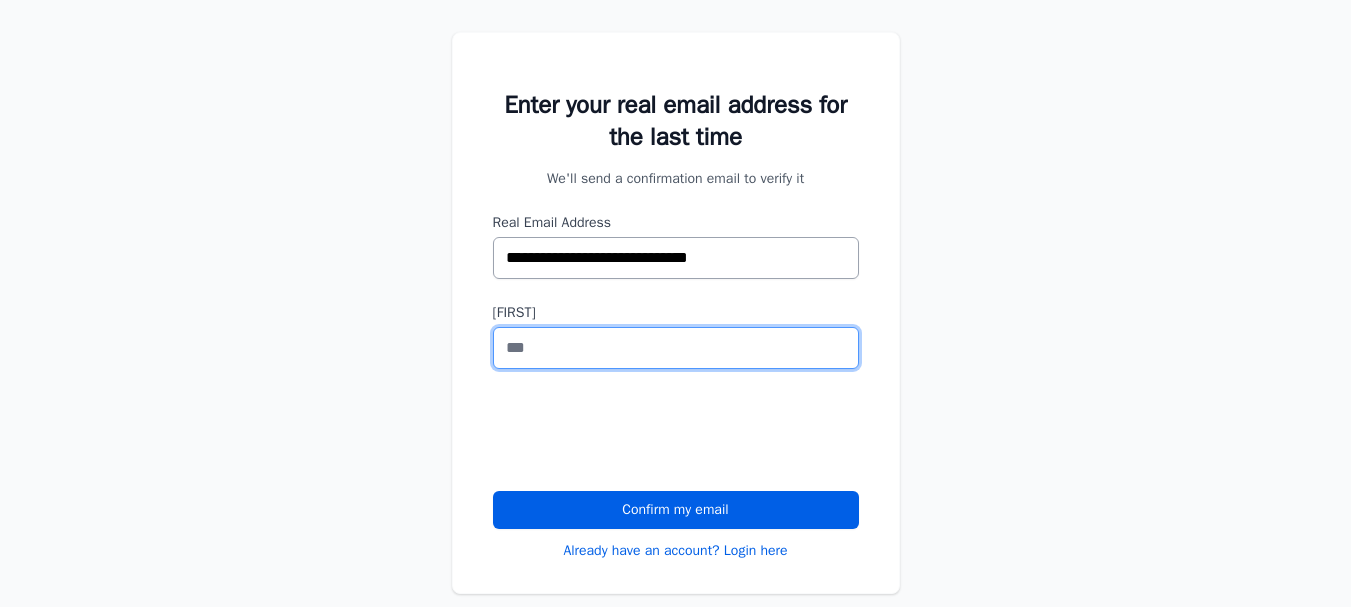 click on "First Name" at bounding box center (676, 348) 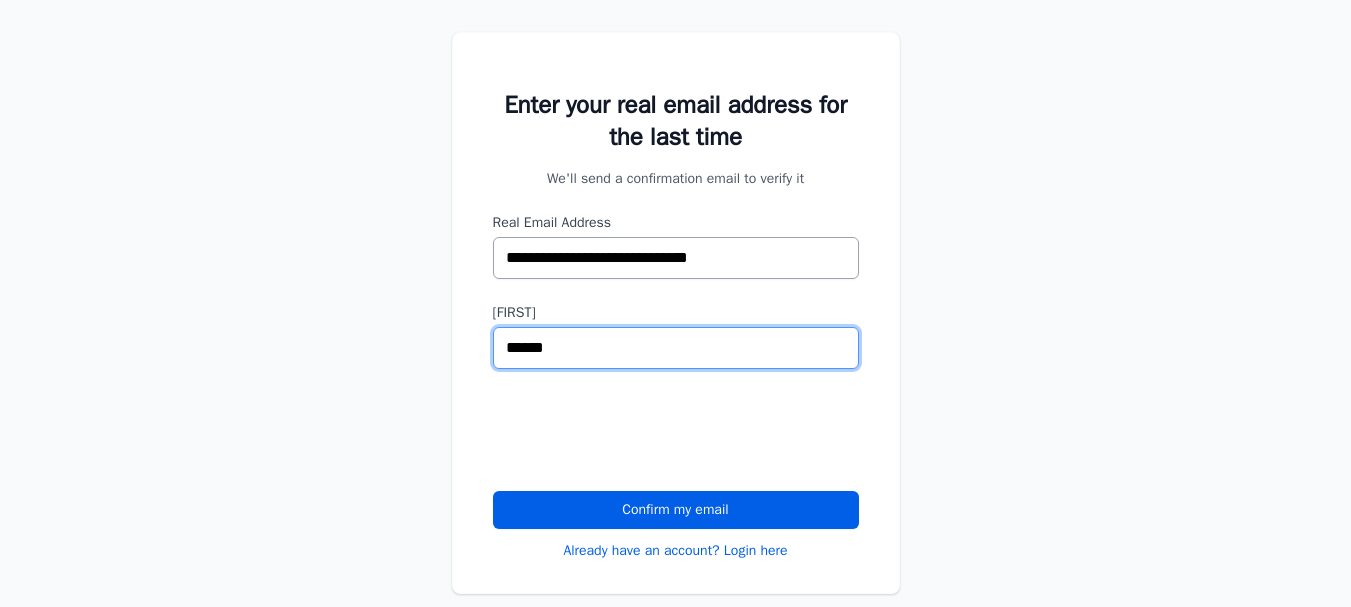type on "******" 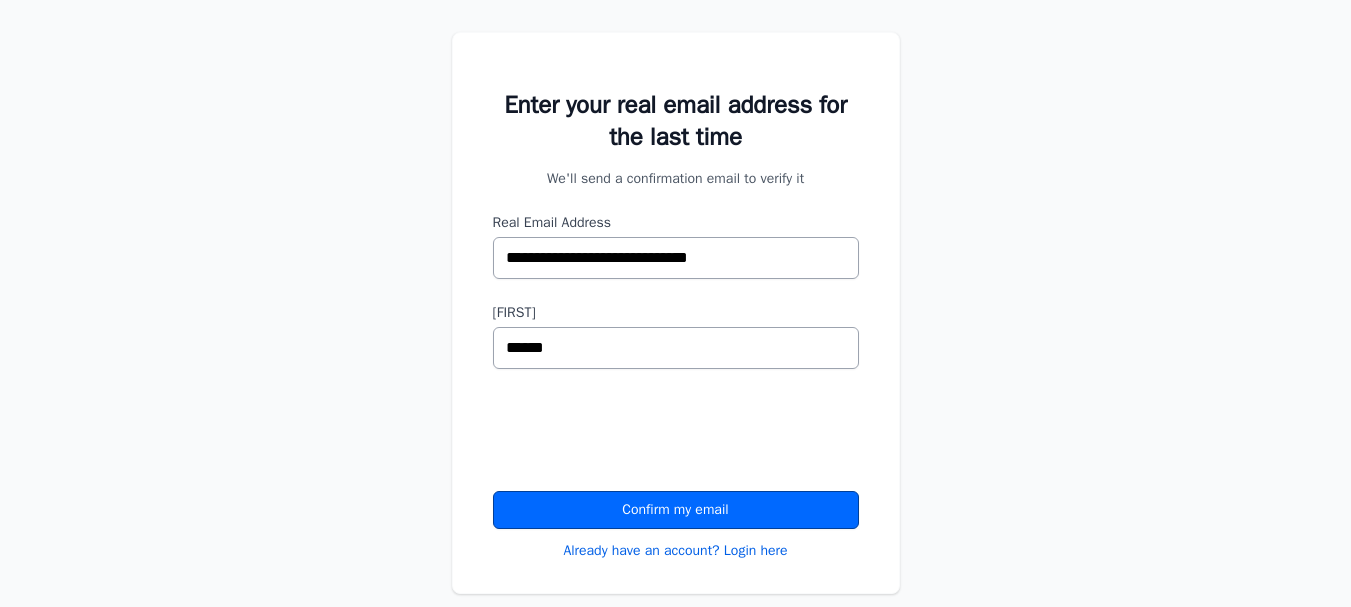click on "Confirm my email" at bounding box center (676, 510) 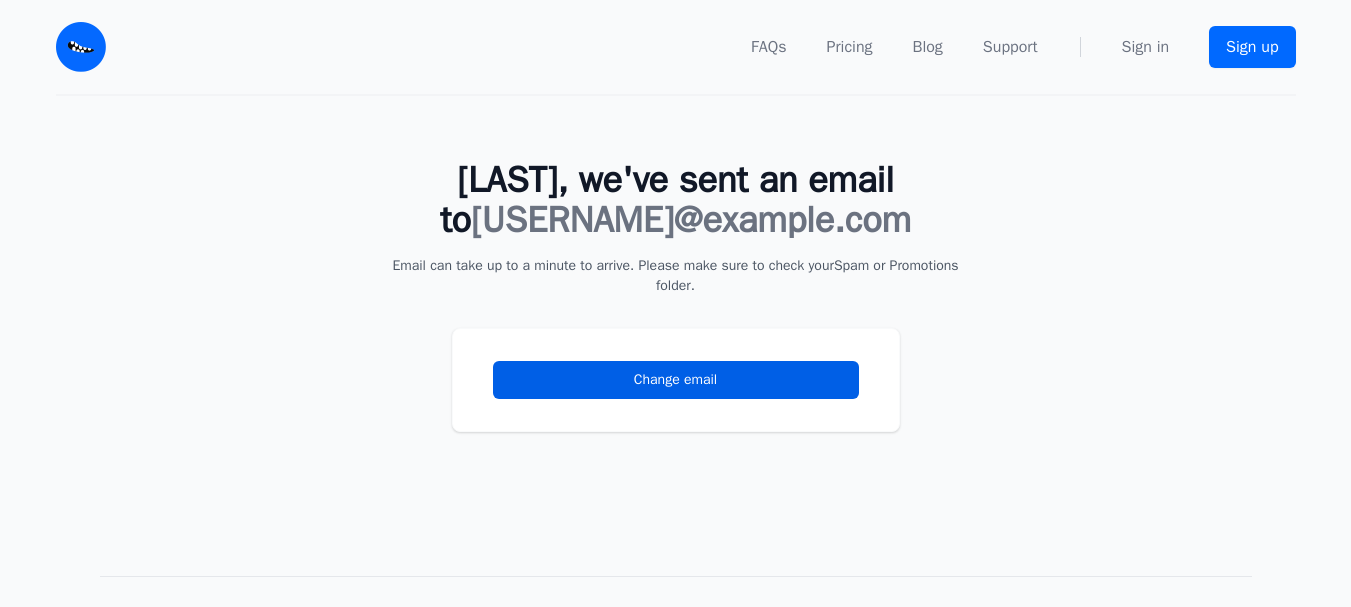 scroll, scrollTop: 0, scrollLeft: 0, axis: both 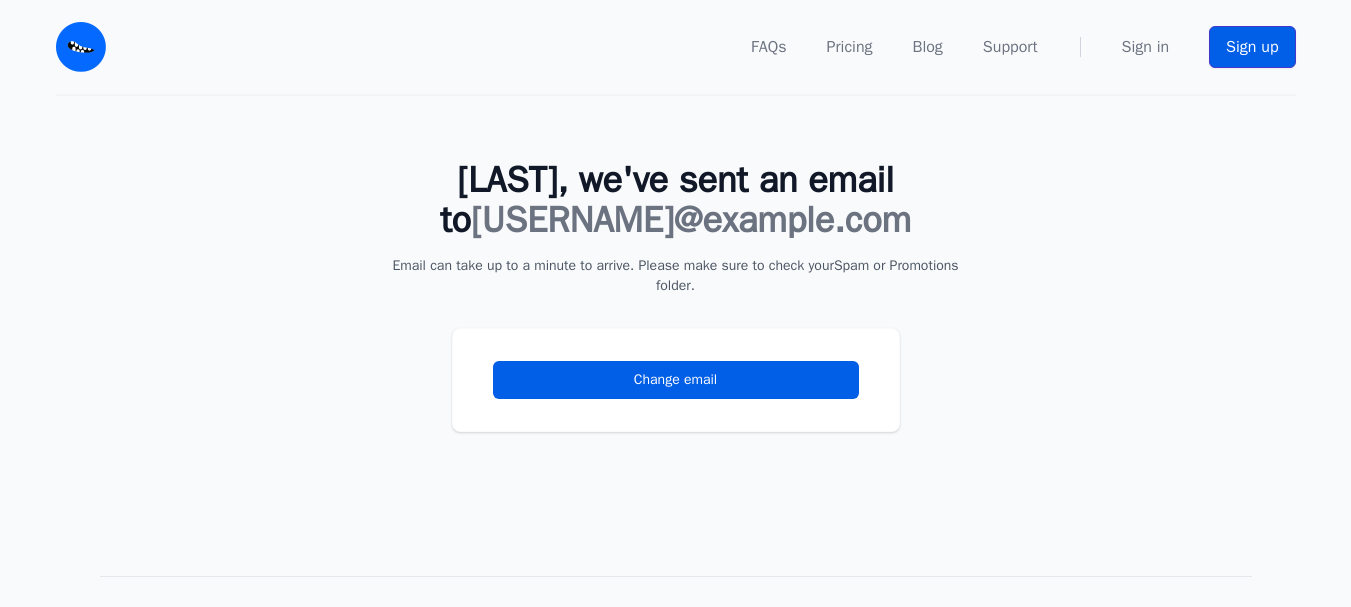 click on "Sign up" at bounding box center [1252, 47] 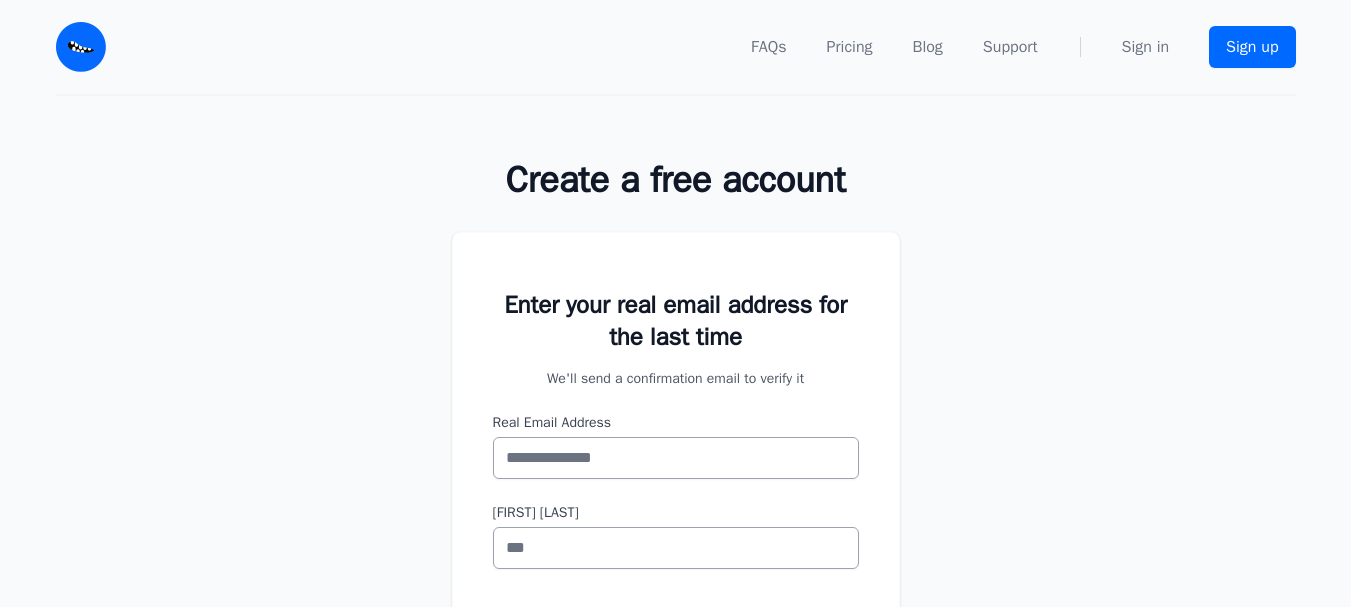 scroll, scrollTop: 300, scrollLeft: 0, axis: vertical 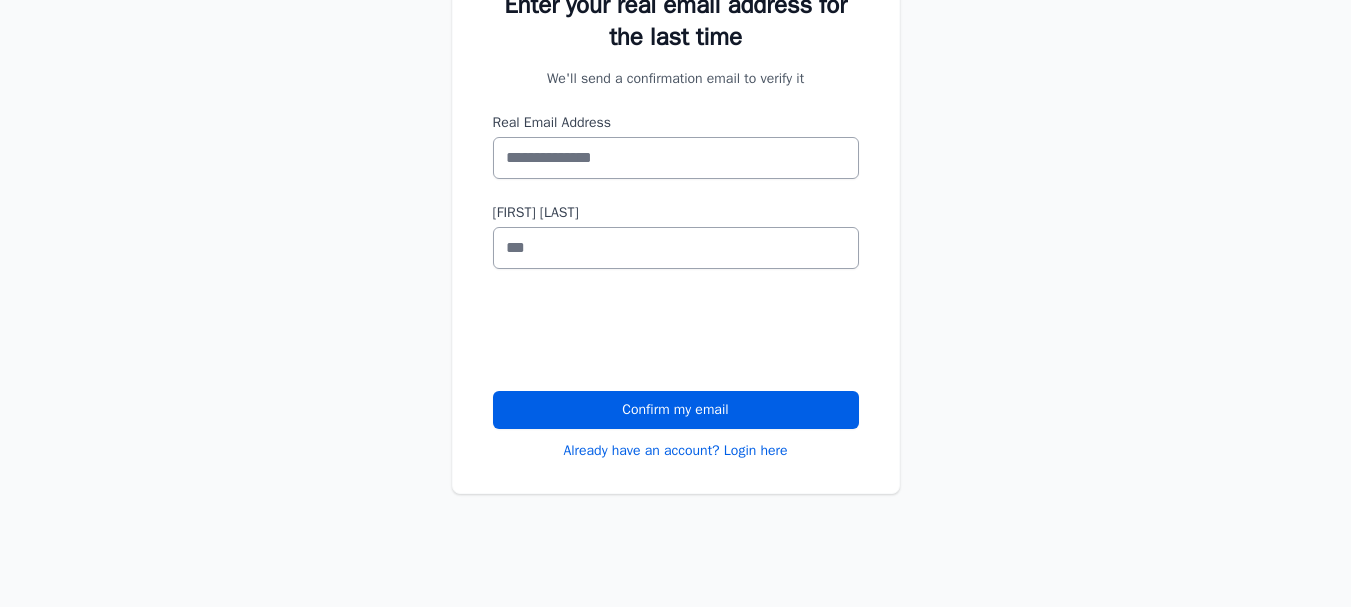 click on "Real Email Address" at bounding box center [676, 158] 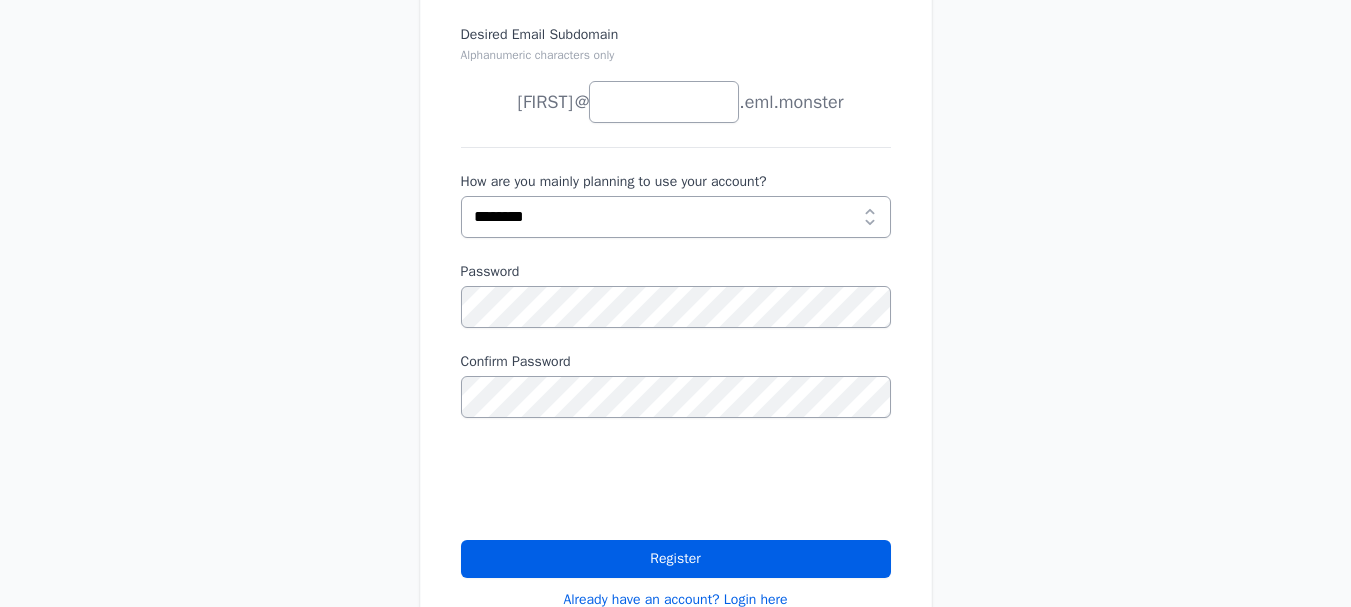 scroll, scrollTop: 300, scrollLeft: 0, axis: vertical 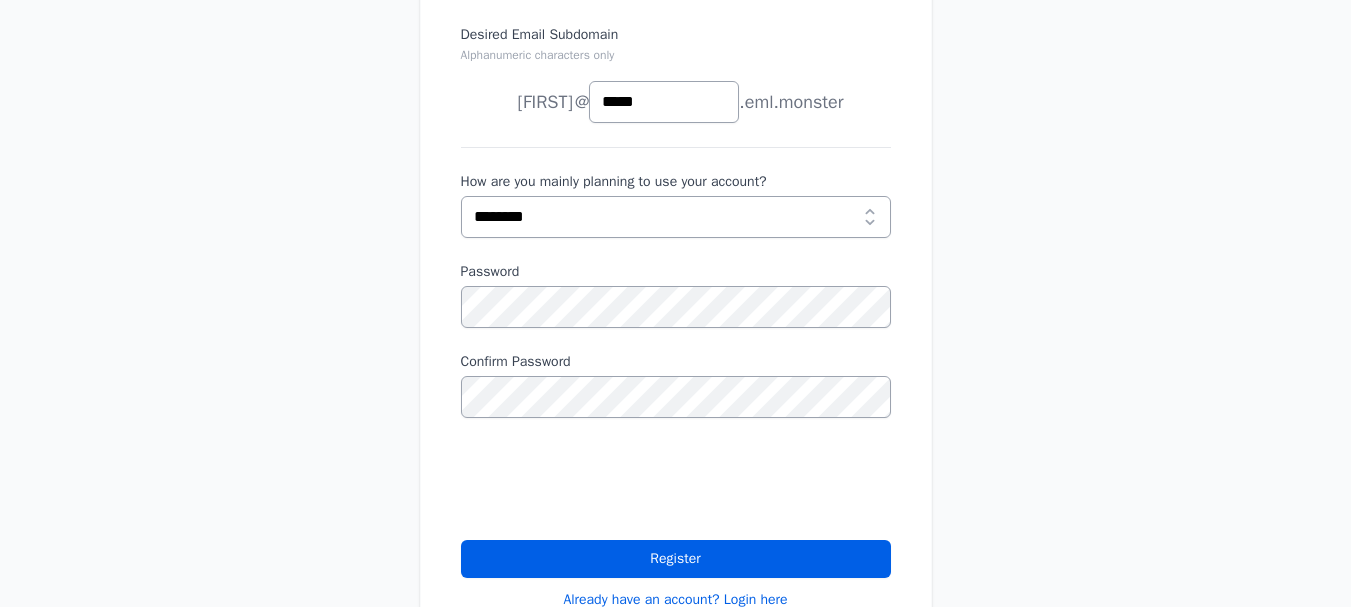 type on "*****" 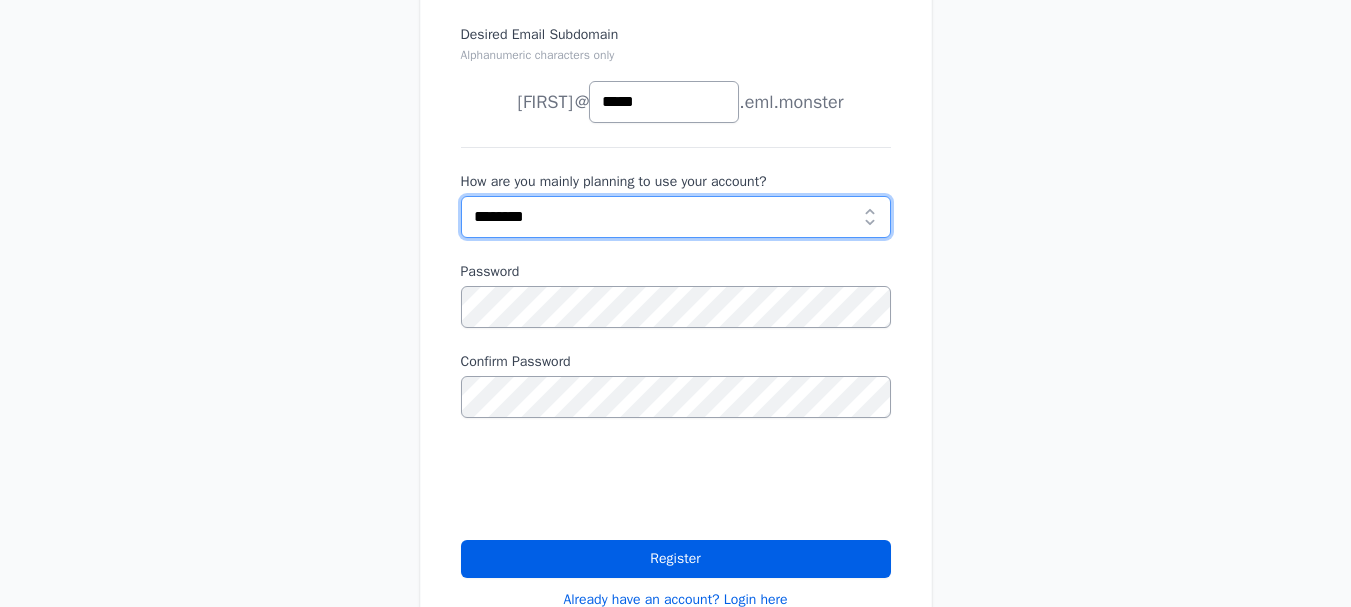click on "**********" at bounding box center [676, 217] 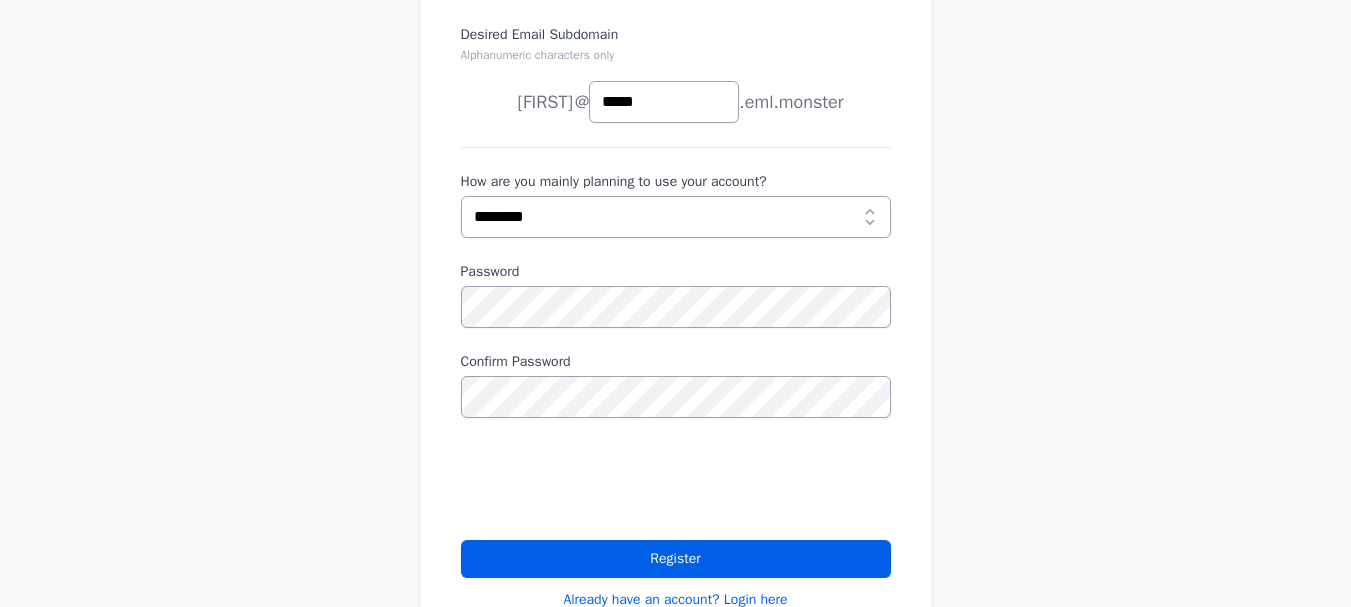 click on "Desired Email Subdomain
Alphanumeric characters only
nicole
joe
news
anything
@
*****" at bounding box center [676, 317] 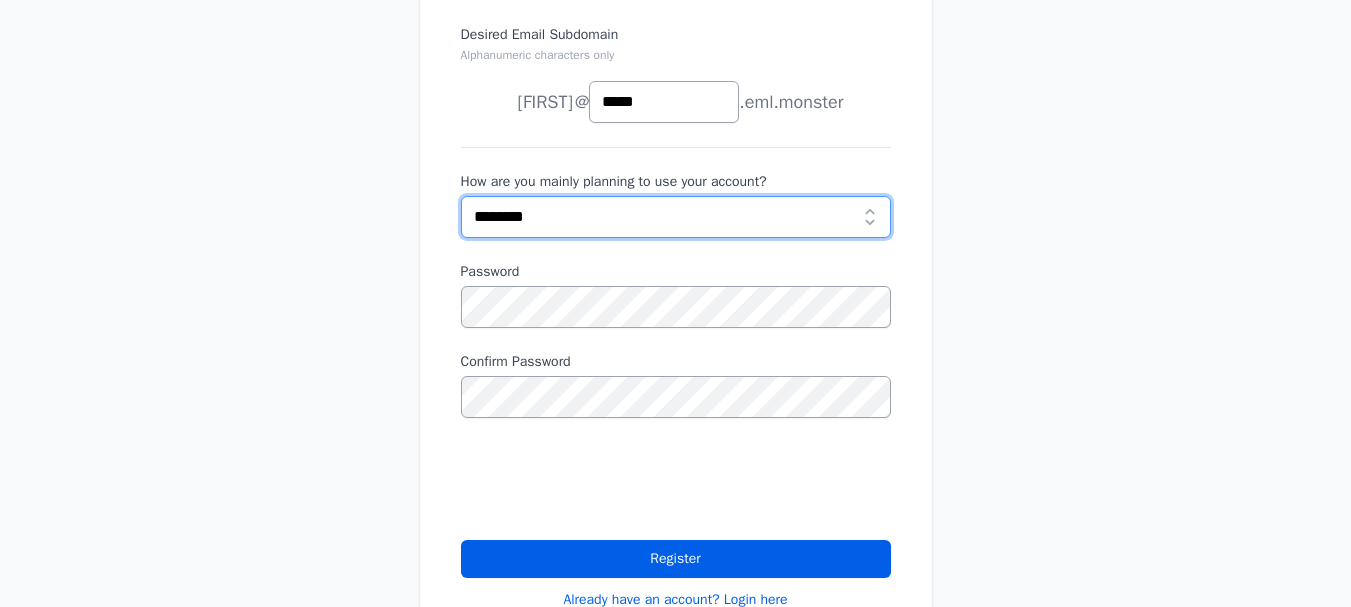 click on "**********" at bounding box center (676, 217) 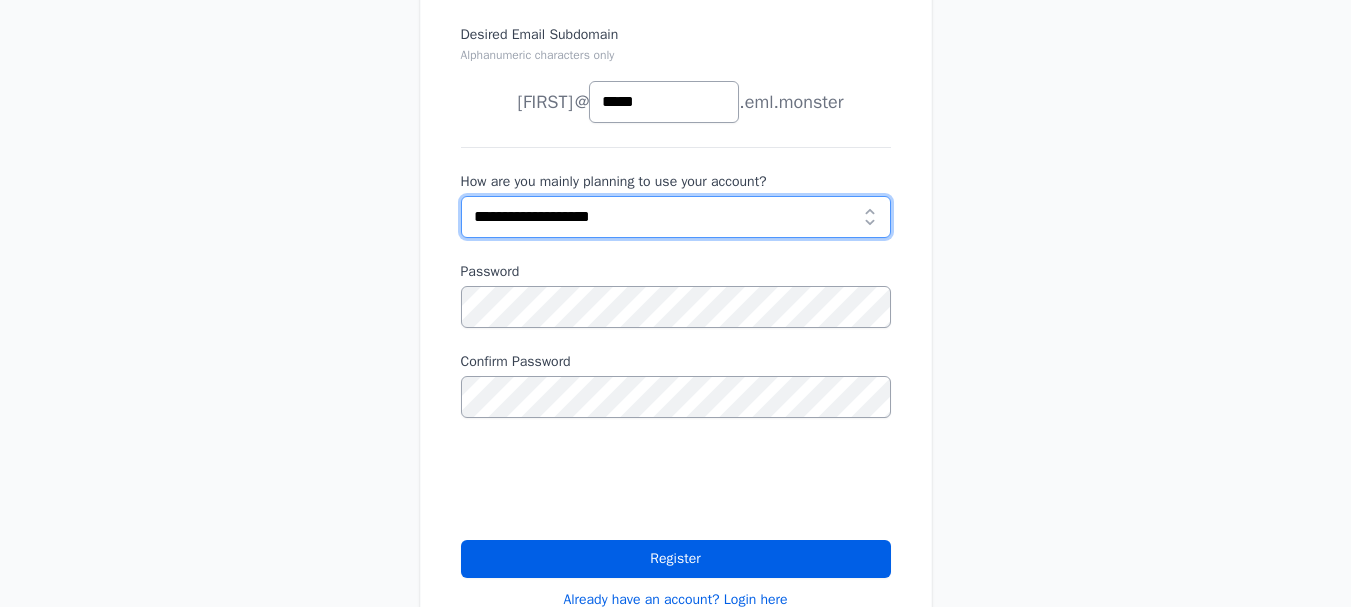 click on "**********" at bounding box center [676, 217] 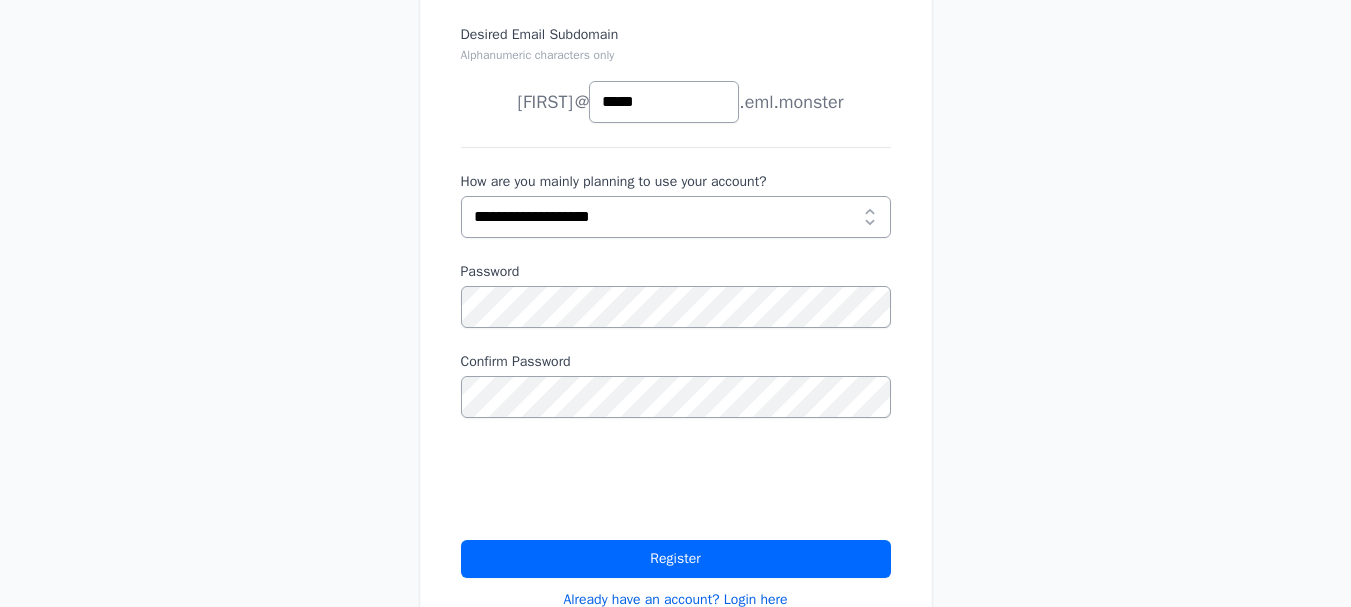 scroll, scrollTop: 400, scrollLeft: 0, axis: vertical 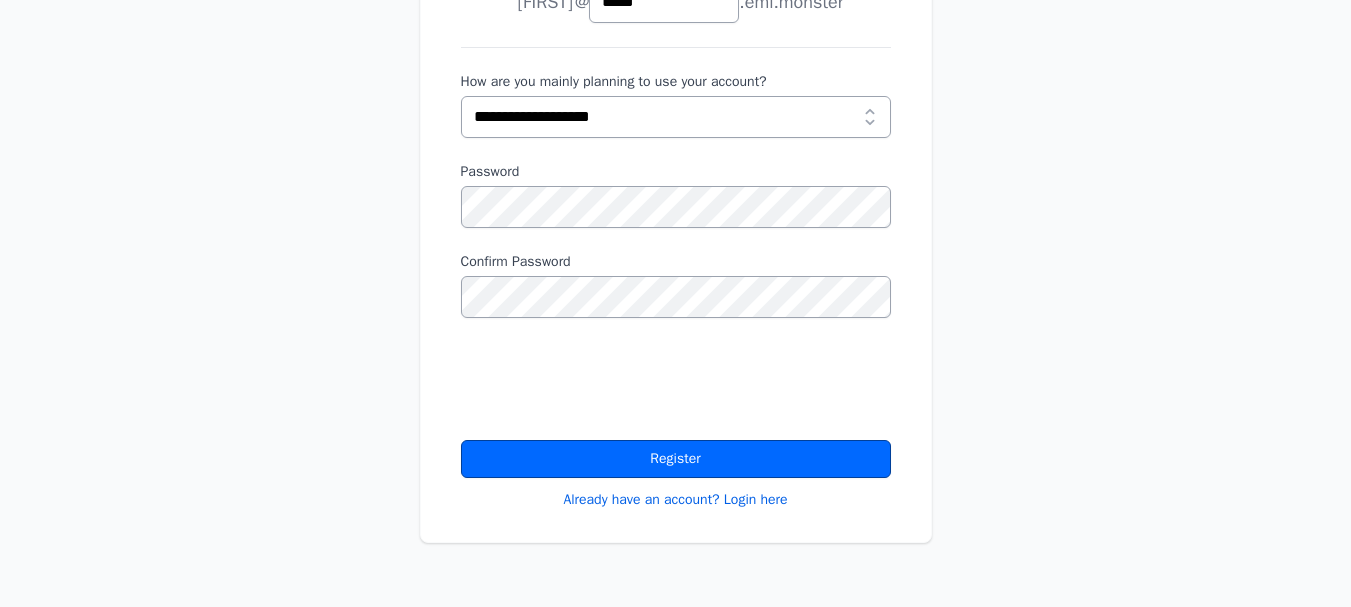 click on "Register" at bounding box center (676, 459) 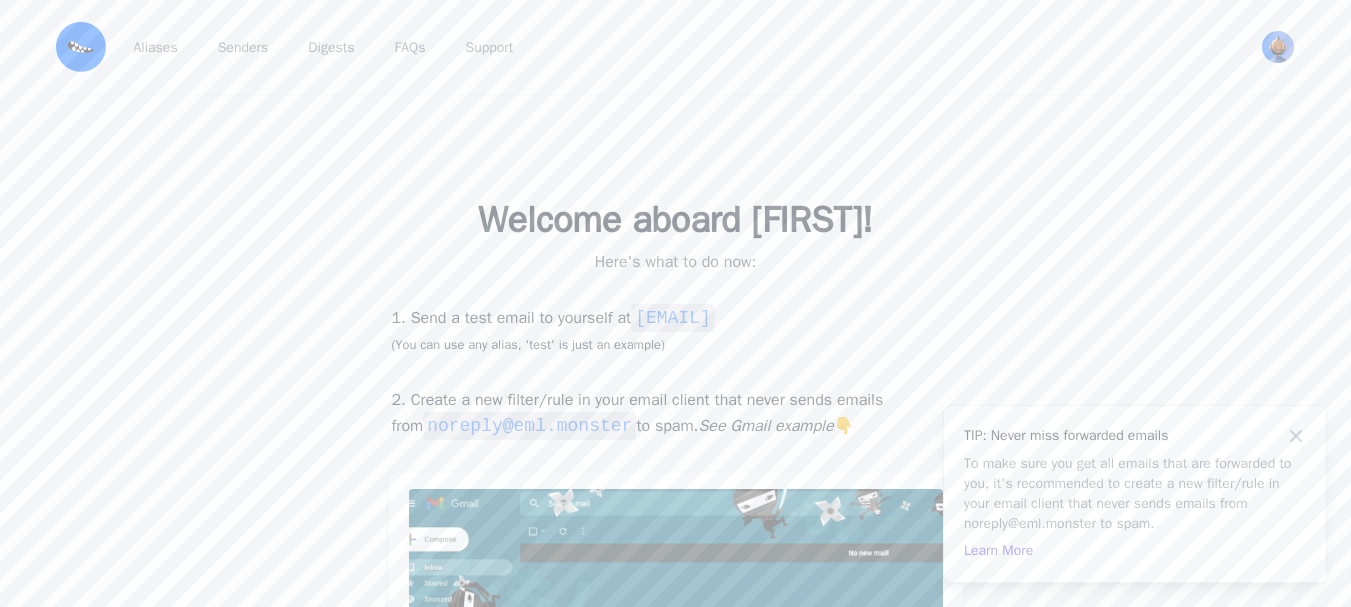 scroll, scrollTop: 0, scrollLeft: 0, axis: both 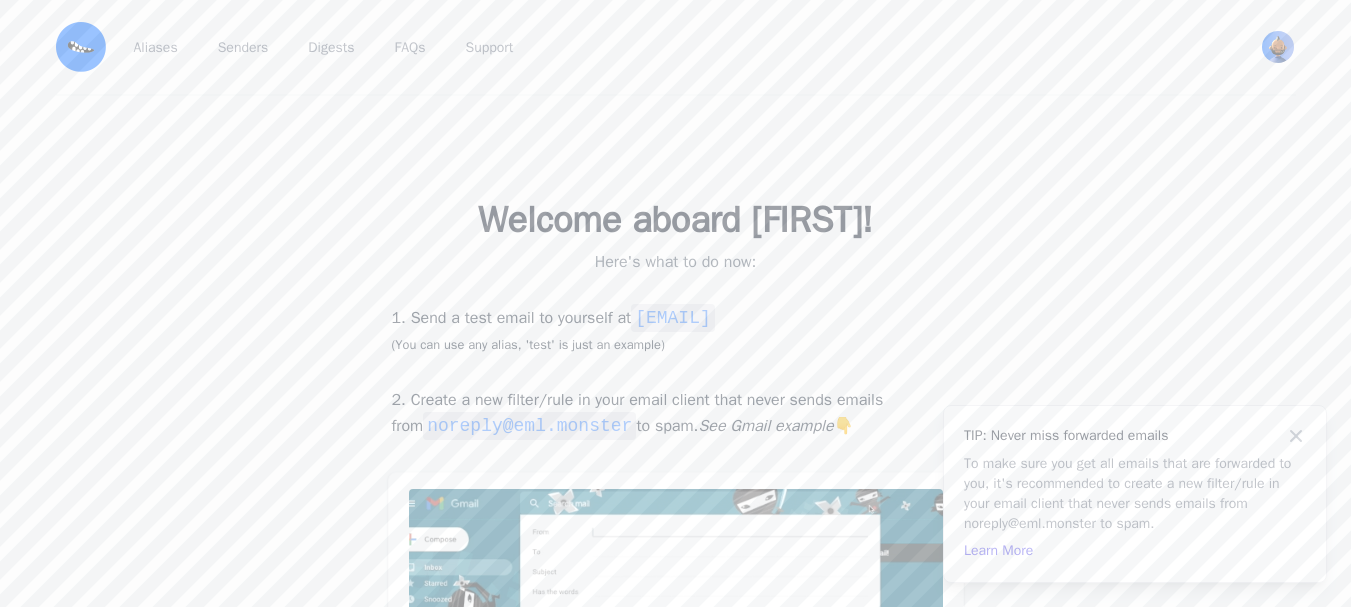 drag, startPoint x: 882, startPoint y: 296, endPoint x: 673, endPoint y: 312, distance: 209.61154 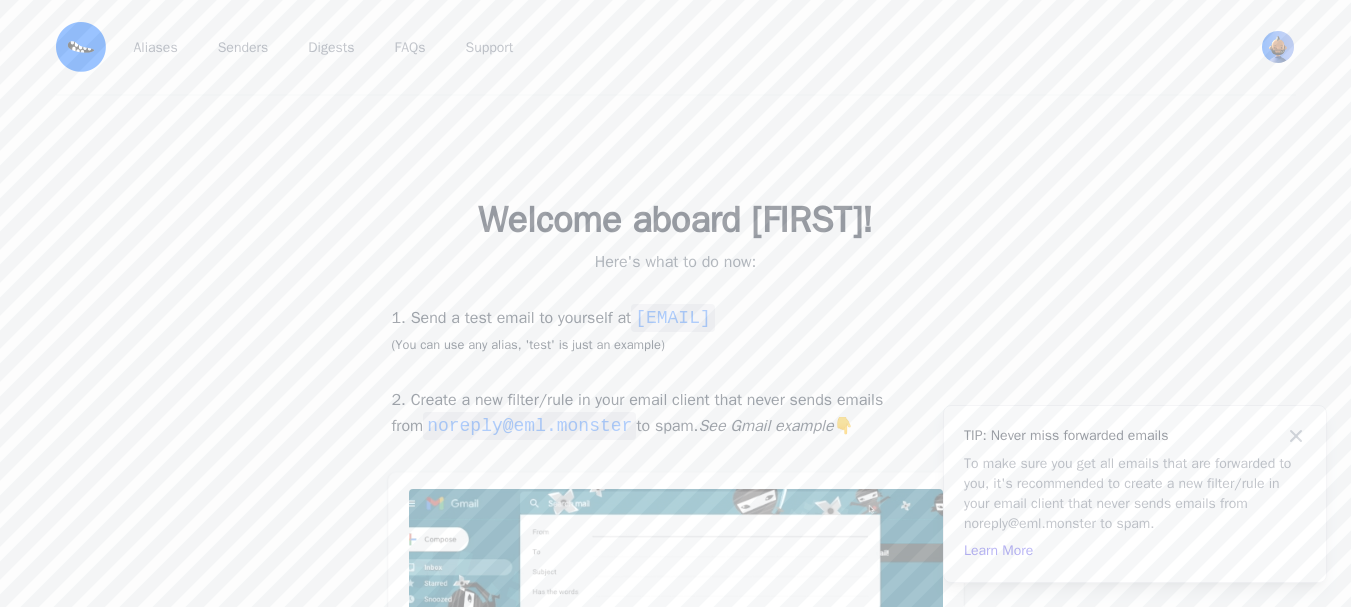 click on "1. Send a test email to yourself at  [EMAIL] (You can use any alias, 'test' is just an example)
2. Create a new filter/rule in your email client that never sends emails from  [EMAIL]  to spam.  See Gmail example  👇
Go to Dashboard" at bounding box center [676, 561] 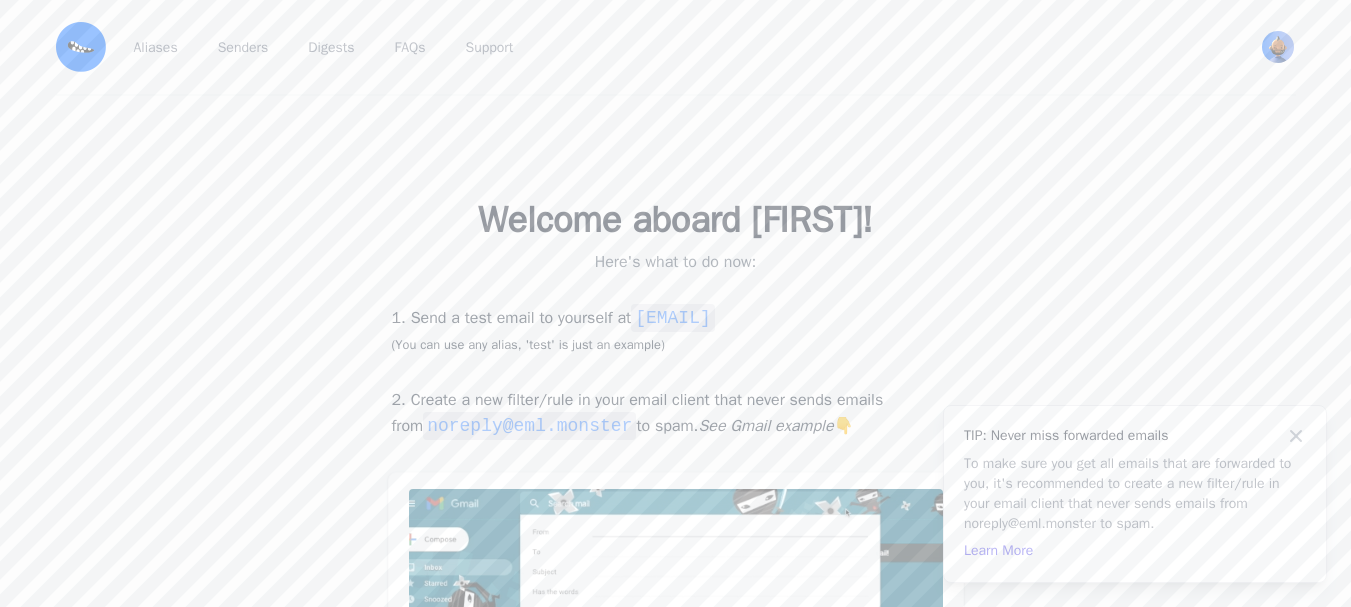 scroll, scrollTop: 0, scrollLeft: 0, axis: both 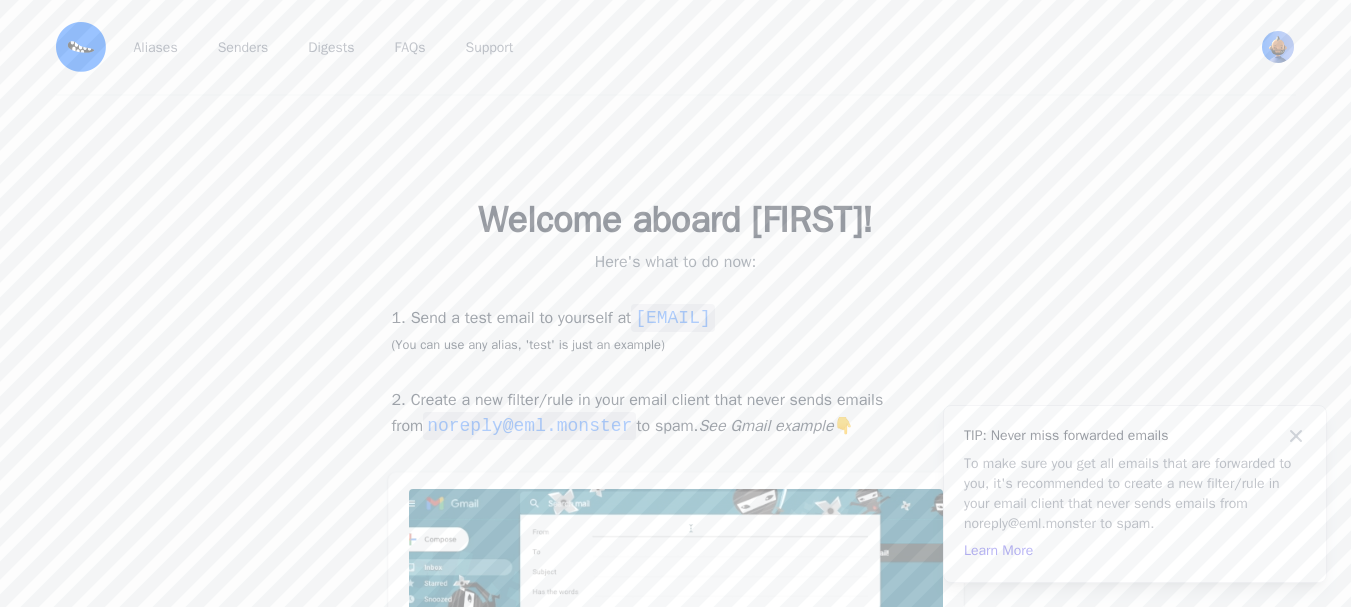 click on "Welcome aboard [FIRST]!
Here's what to do now:
1. Send a test email to yourself at  [EMAIL] (You can use any alias, 'test' is just an example)
2. Create a new filter/rule in your email client that never sends emails from  [EMAIL]  to spam.  See Gmail example  👇
Go to Dashboard" at bounding box center (675, 505) 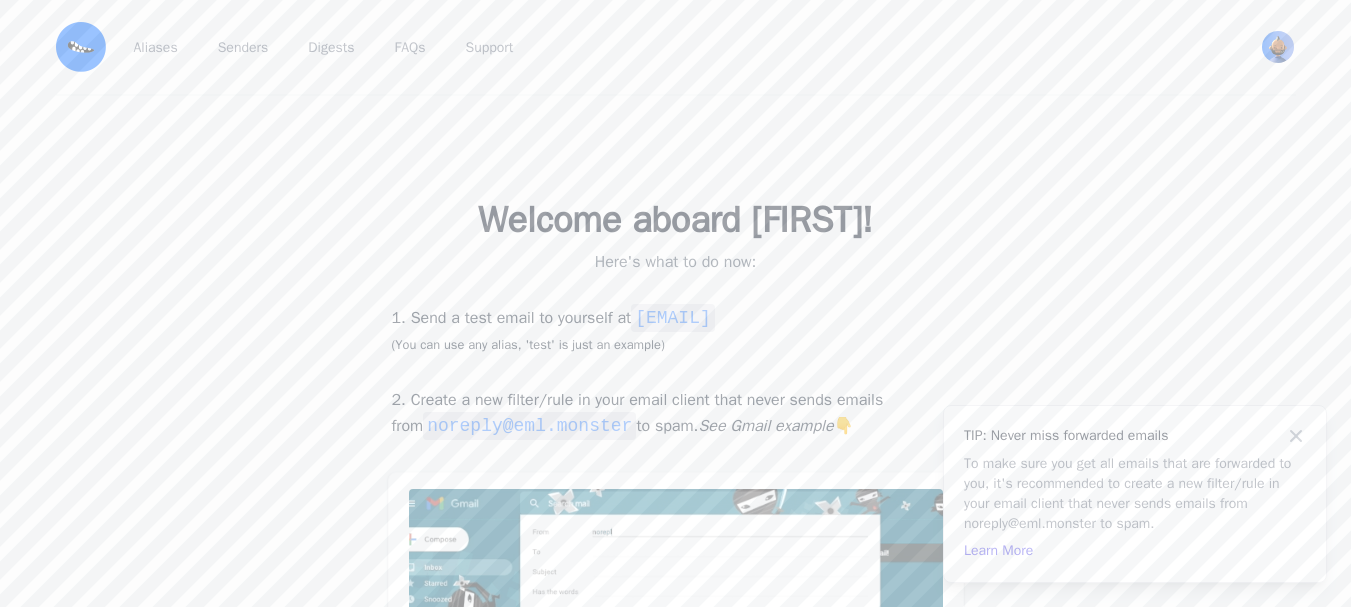 copy on "[EMAIL]" 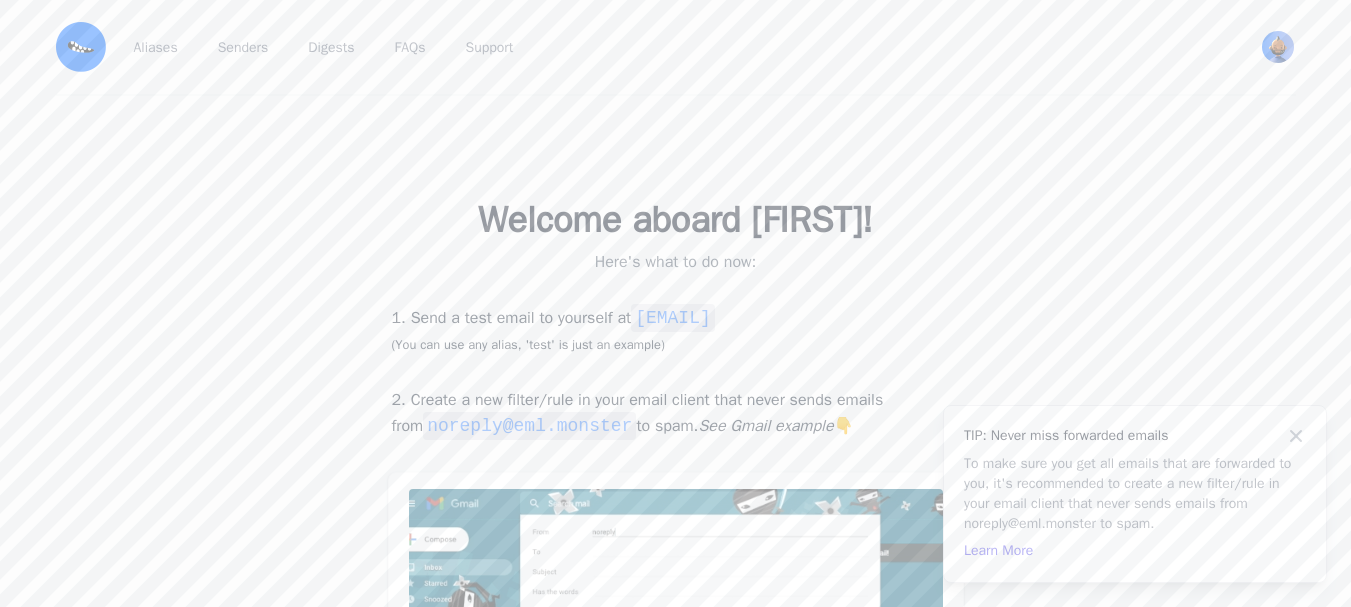 drag, startPoint x: 867, startPoint y: 316, endPoint x: 677, endPoint y: 314, distance: 190.01053 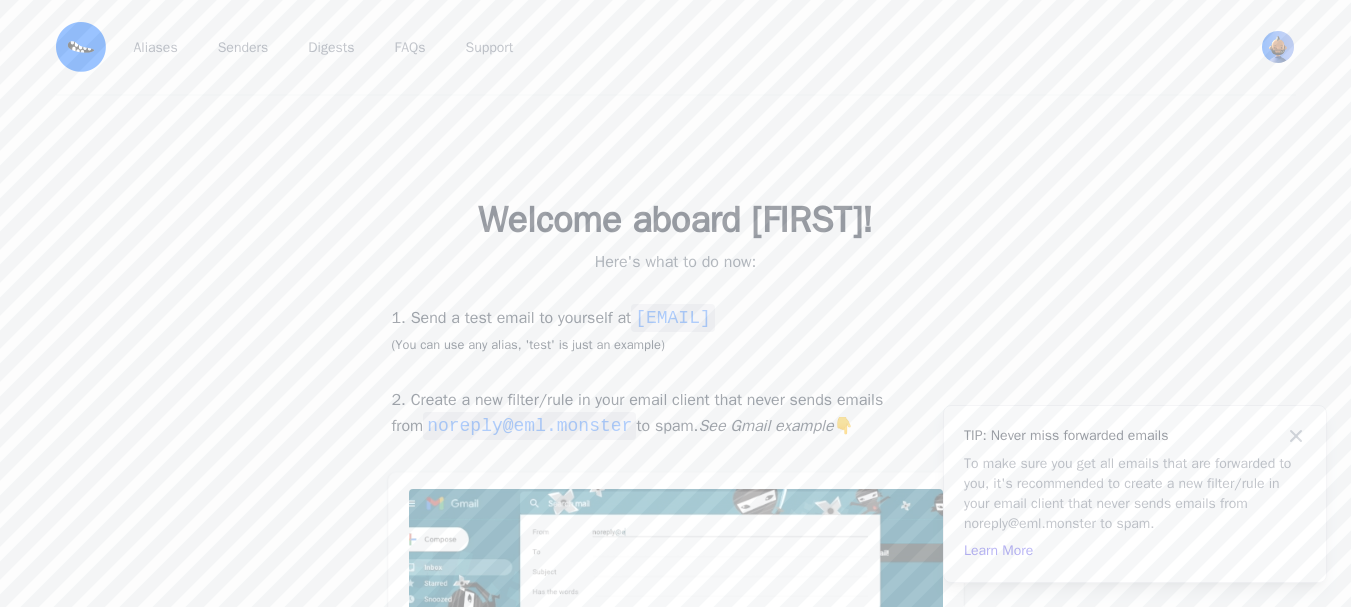 click on "1. Send a test email to yourself at  [EMAIL] (You can use any alias, 'test' is just an example)" at bounding box center [676, 330] 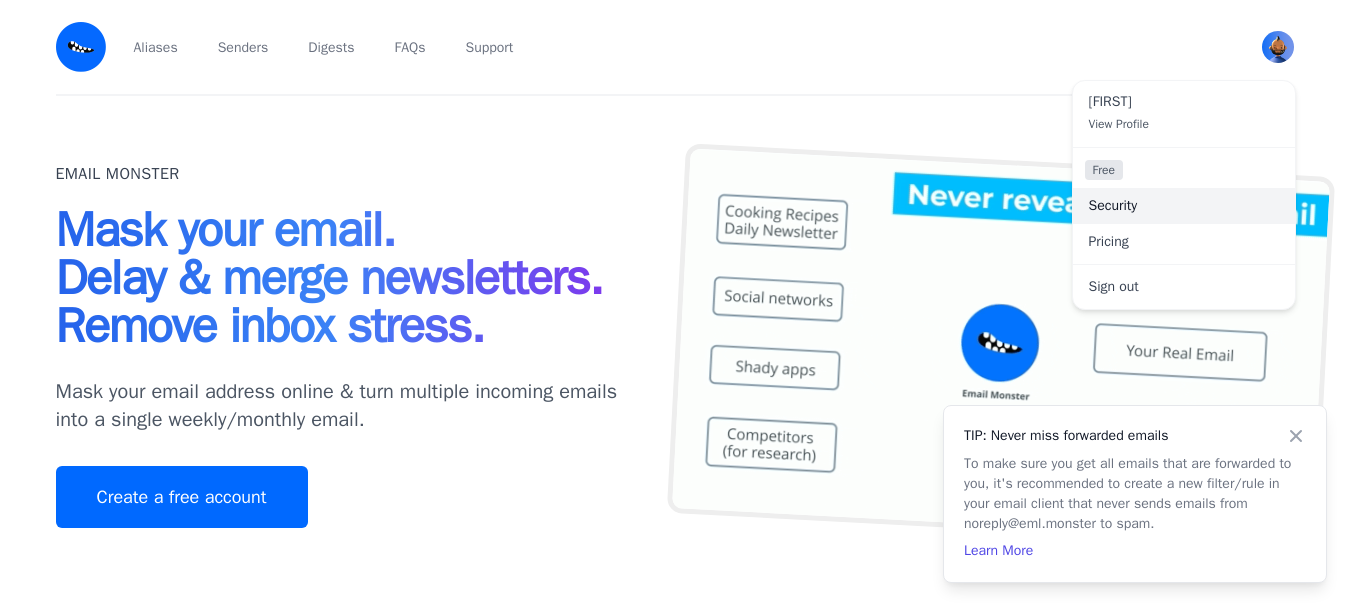 scroll, scrollTop: 0, scrollLeft: 0, axis: both 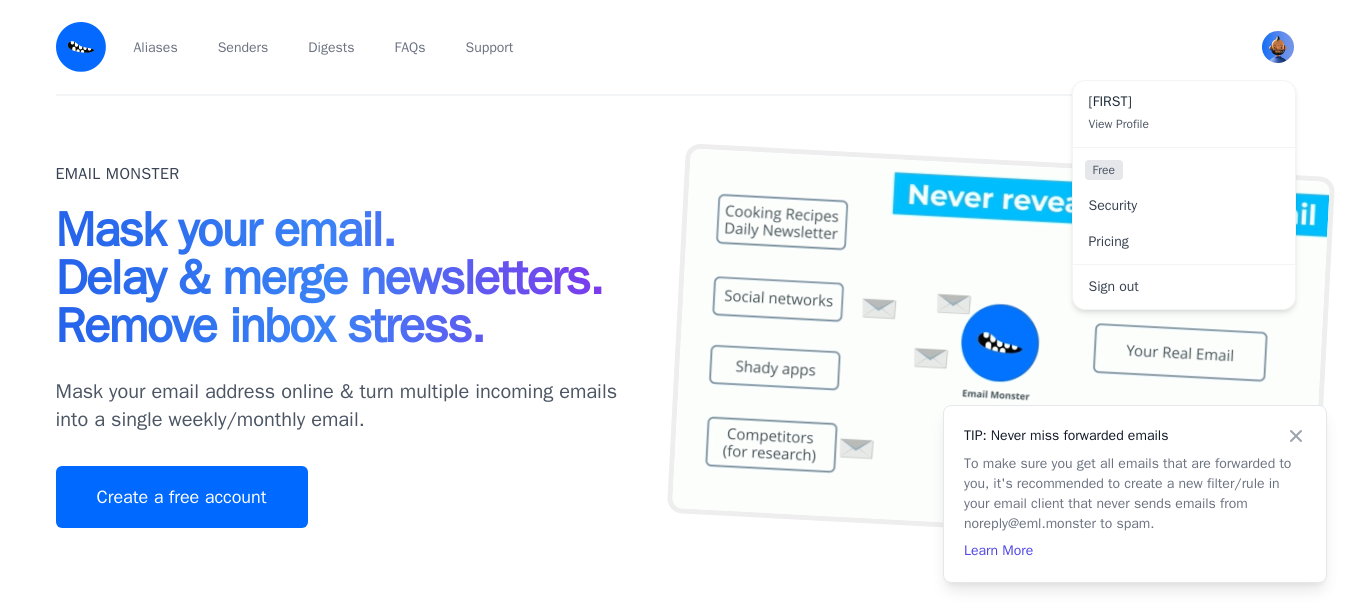 click on "View Profile" at bounding box center [1119, 124] 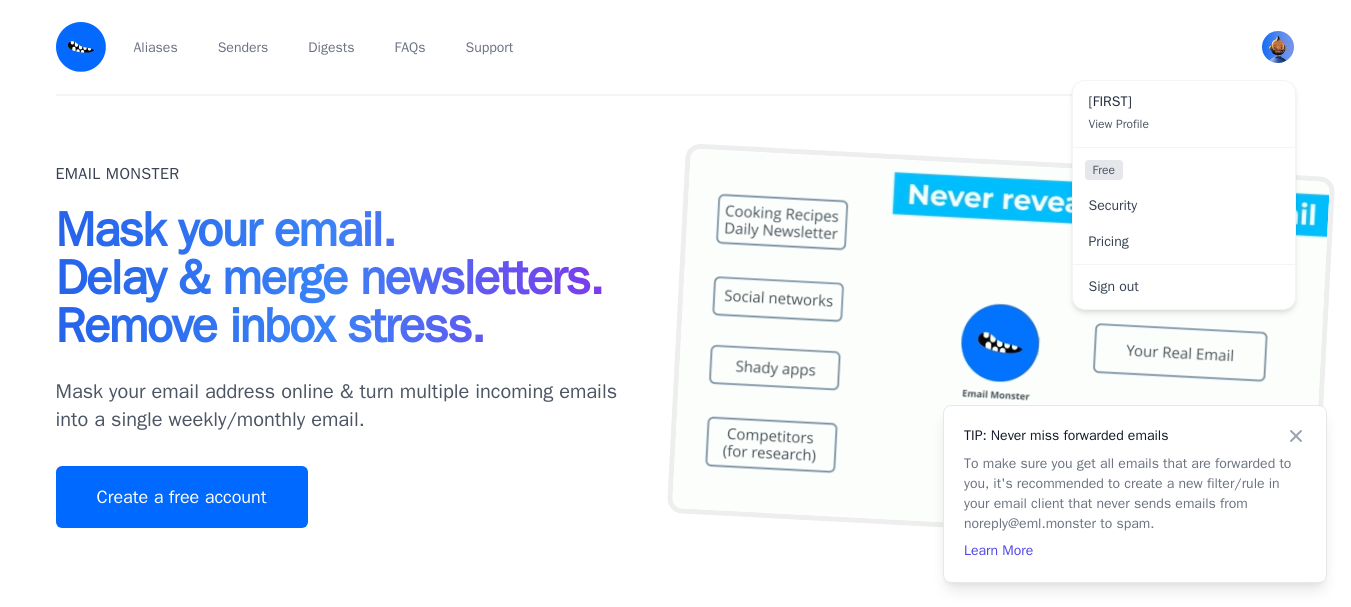 click on "[FIRST]" at bounding box center [1184, 102] 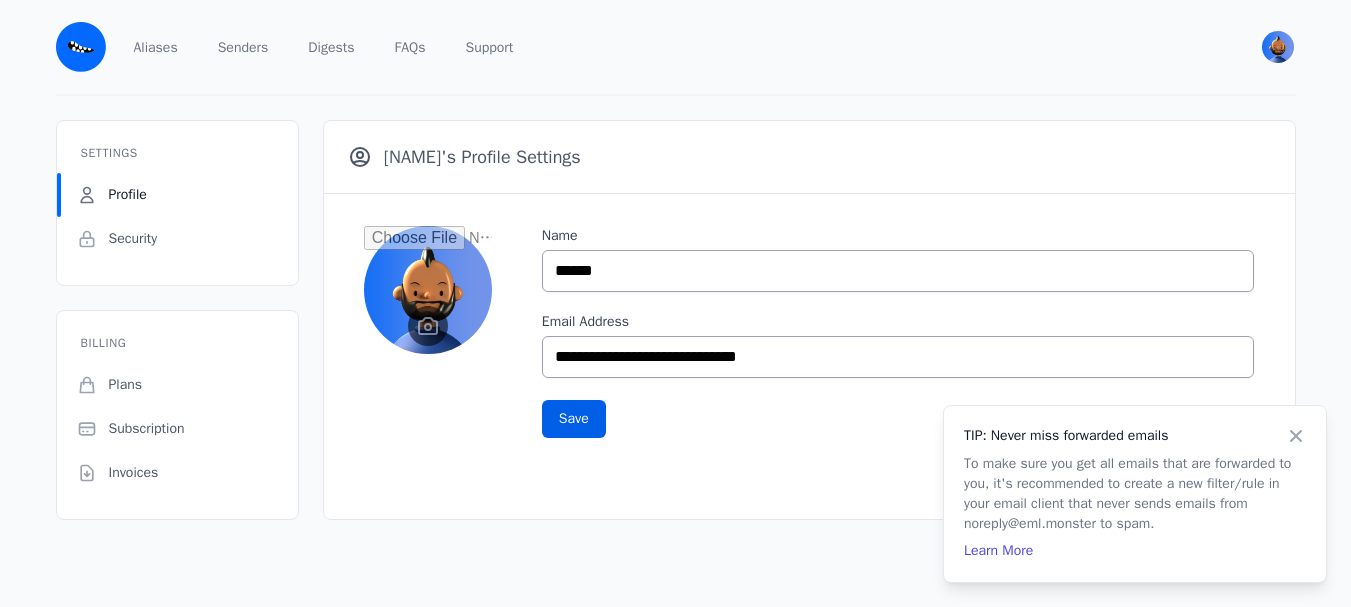 scroll, scrollTop: 0, scrollLeft: 0, axis: both 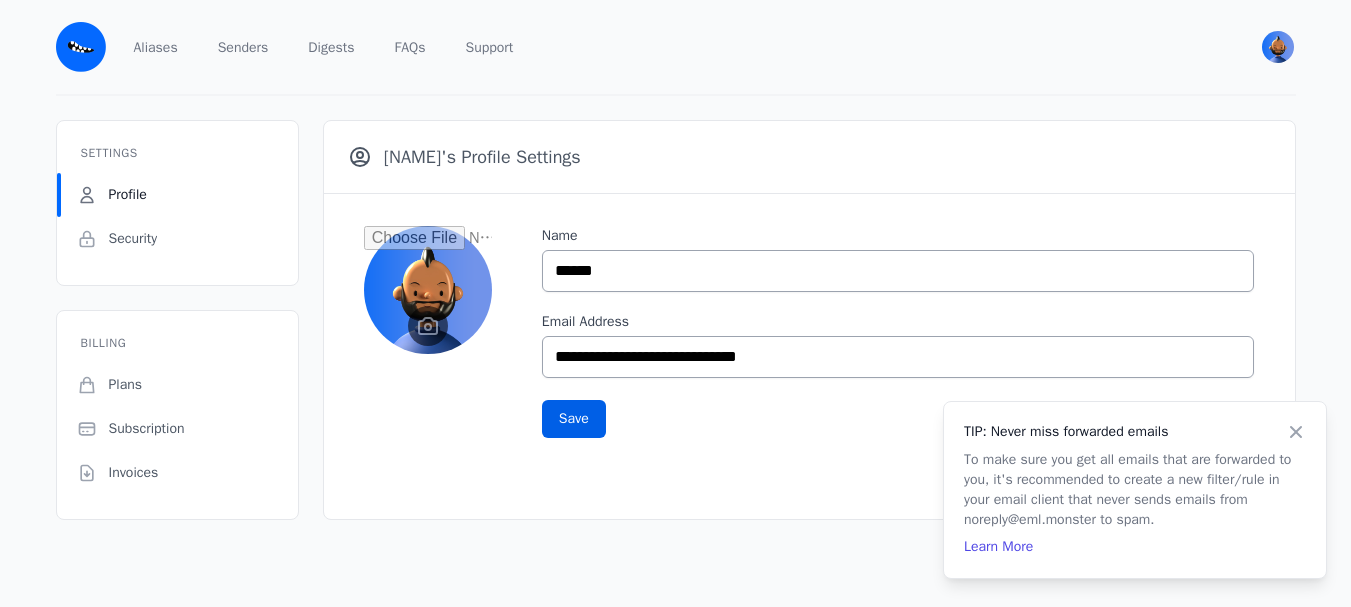 drag, startPoint x: 1286, startPoint y: 427, endPoint x: 1259, endPoint y: 435, distance: 28.160255 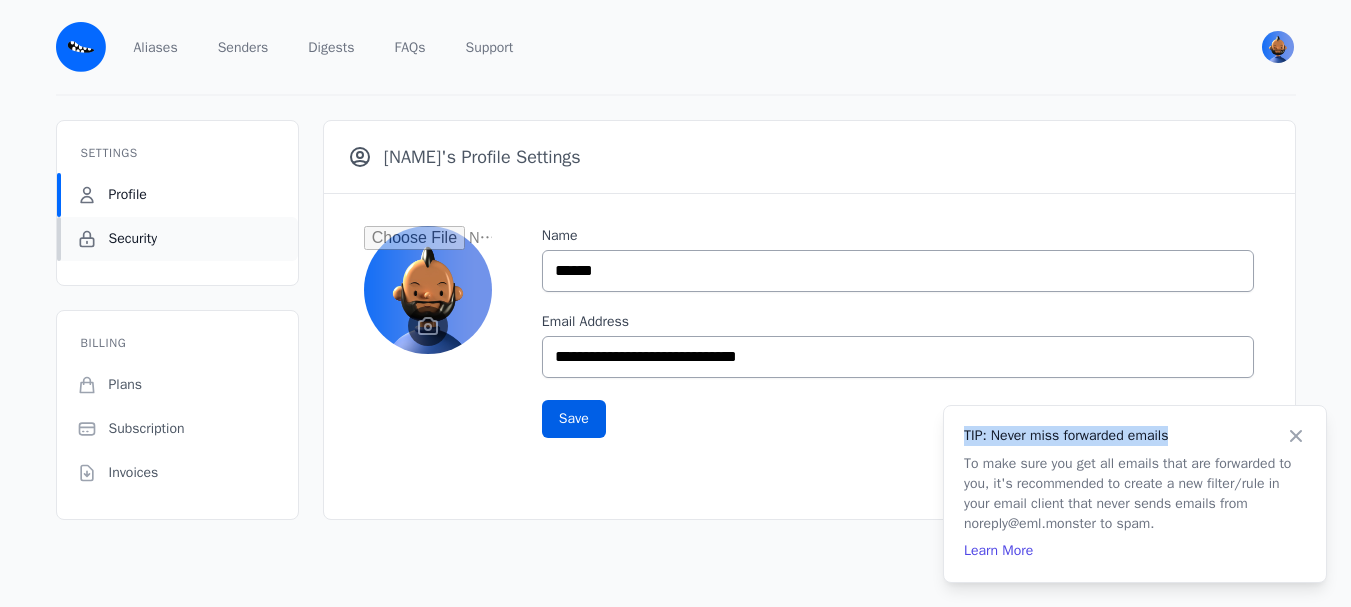 click on "Security" at bounding box center [177, 239] 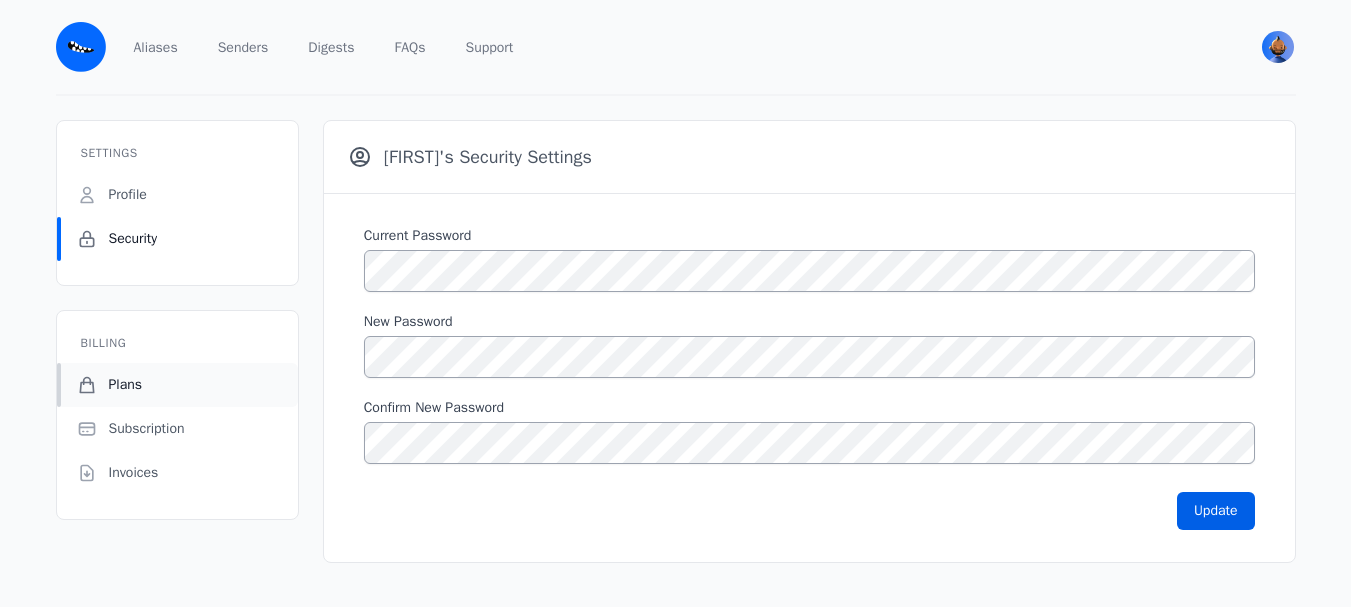 click on "Billing
Plans
Subscription
Invoices" at bounding box center [177, 415] 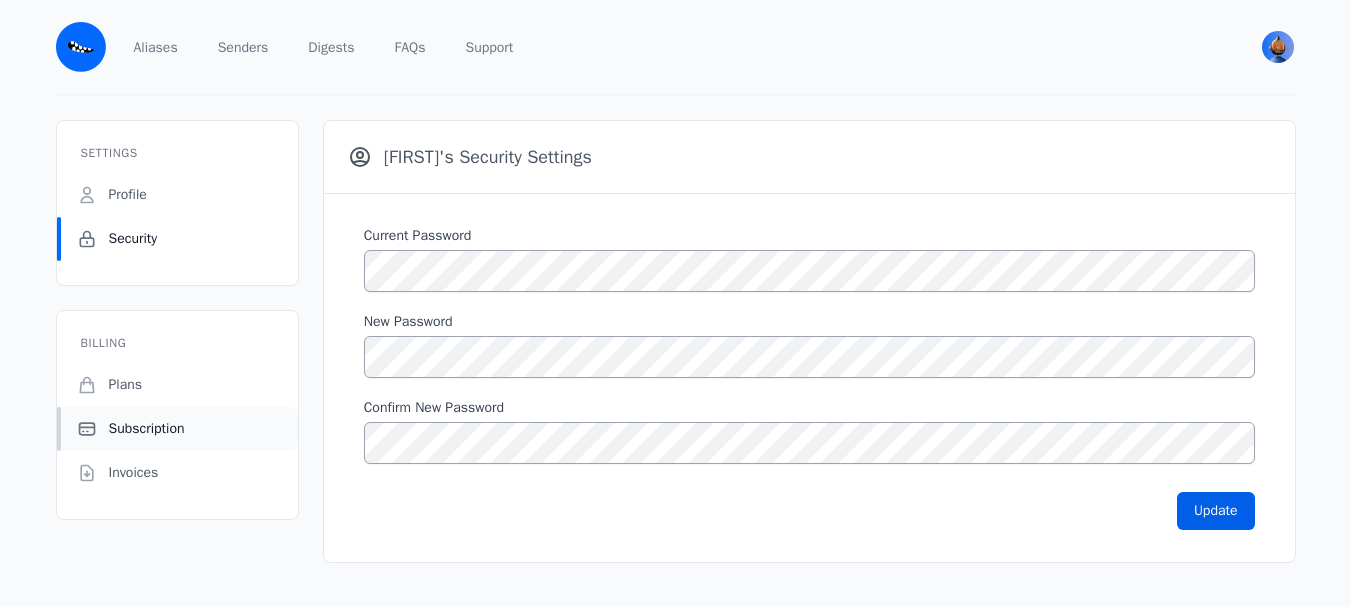 click on "Subscription" at bounding box center [147, 429] 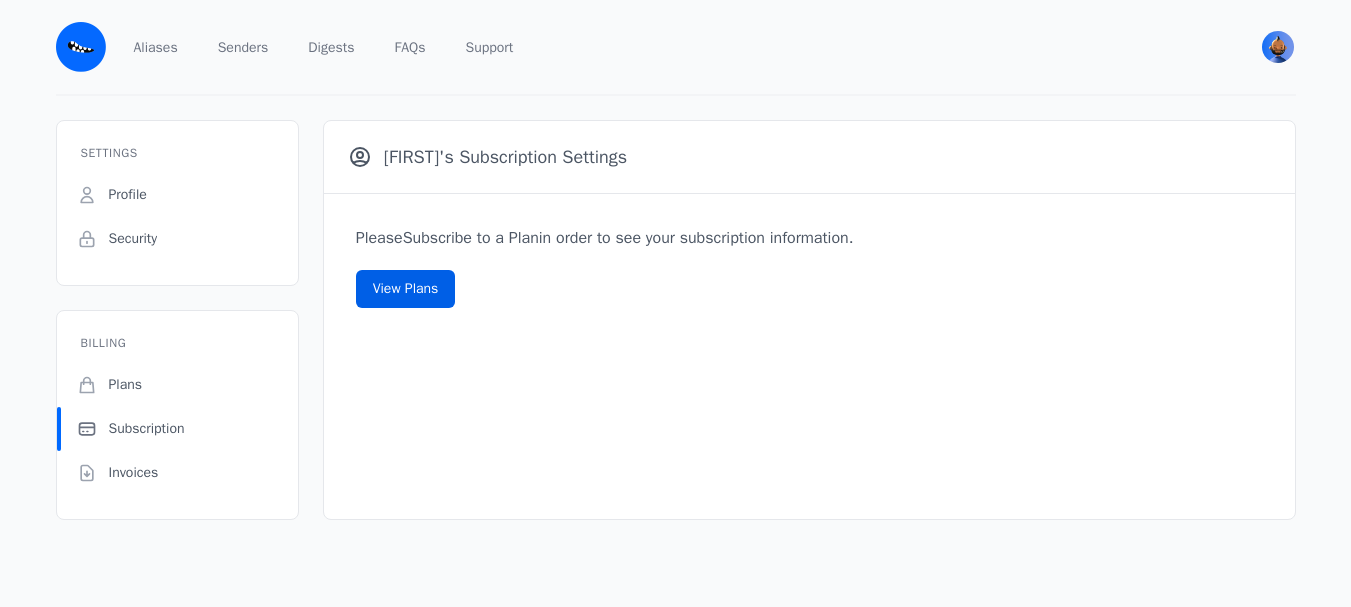 scroll, scrollTop: 0, scrollLeft: 0, axis: both 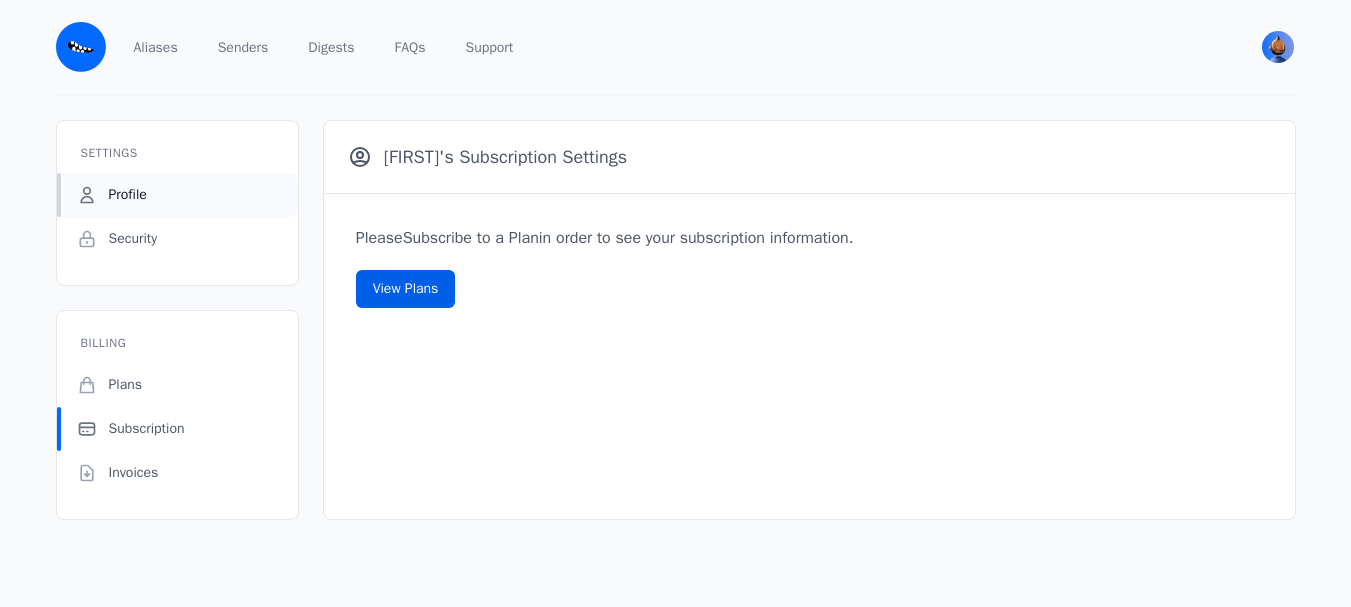 click on "Settings
Profile
Security" at bounding box center (177, 203) 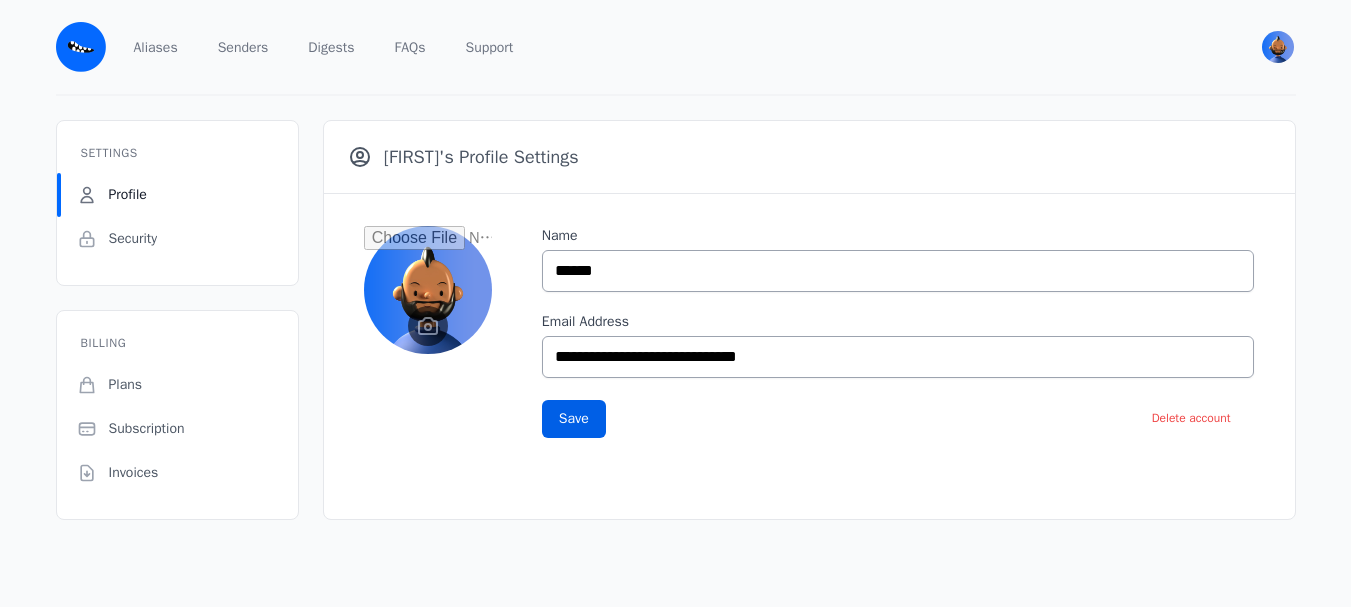 scroll, scrollTop: 0, scrollLeft: 0, axis: both 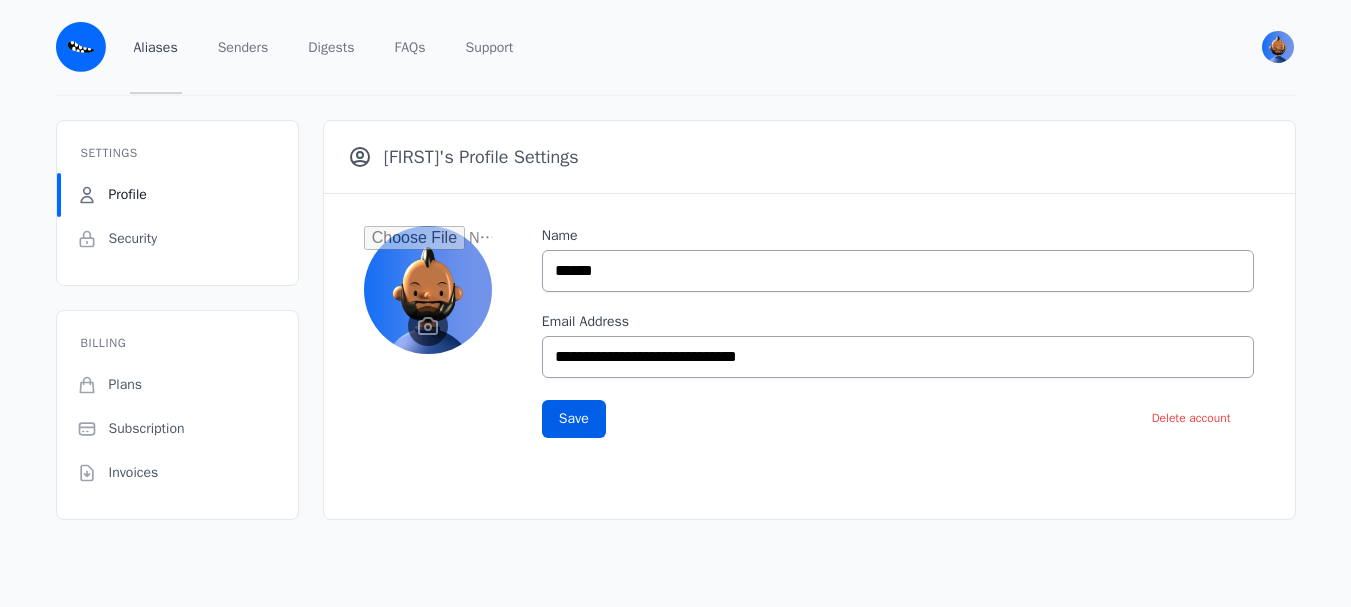 click on "Aliases" at bounding box center (156, 47) 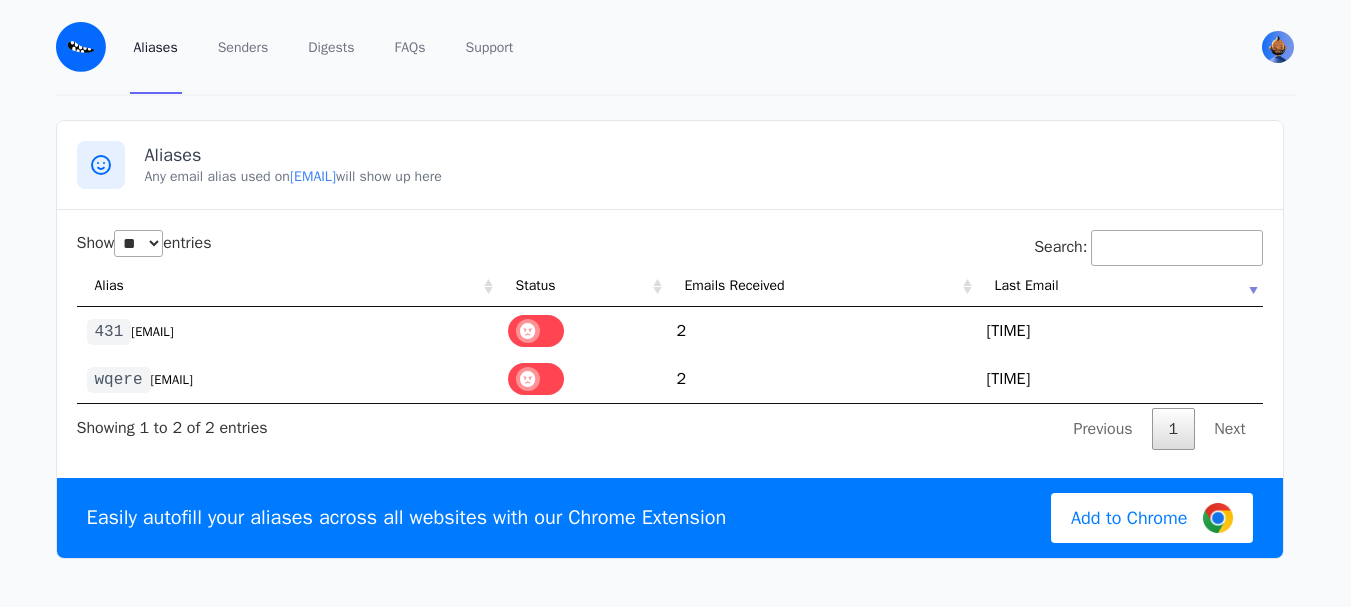 select on "**" 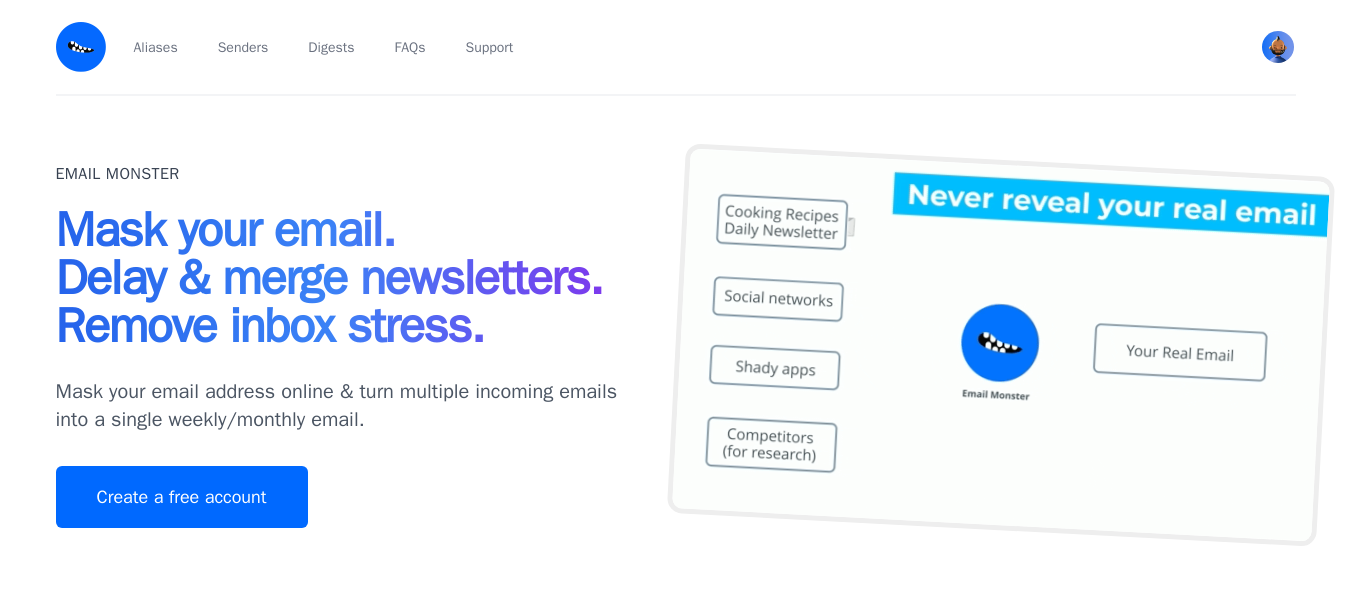 scroll, scrollTop: 0, scrollLeft: 0, axis: both 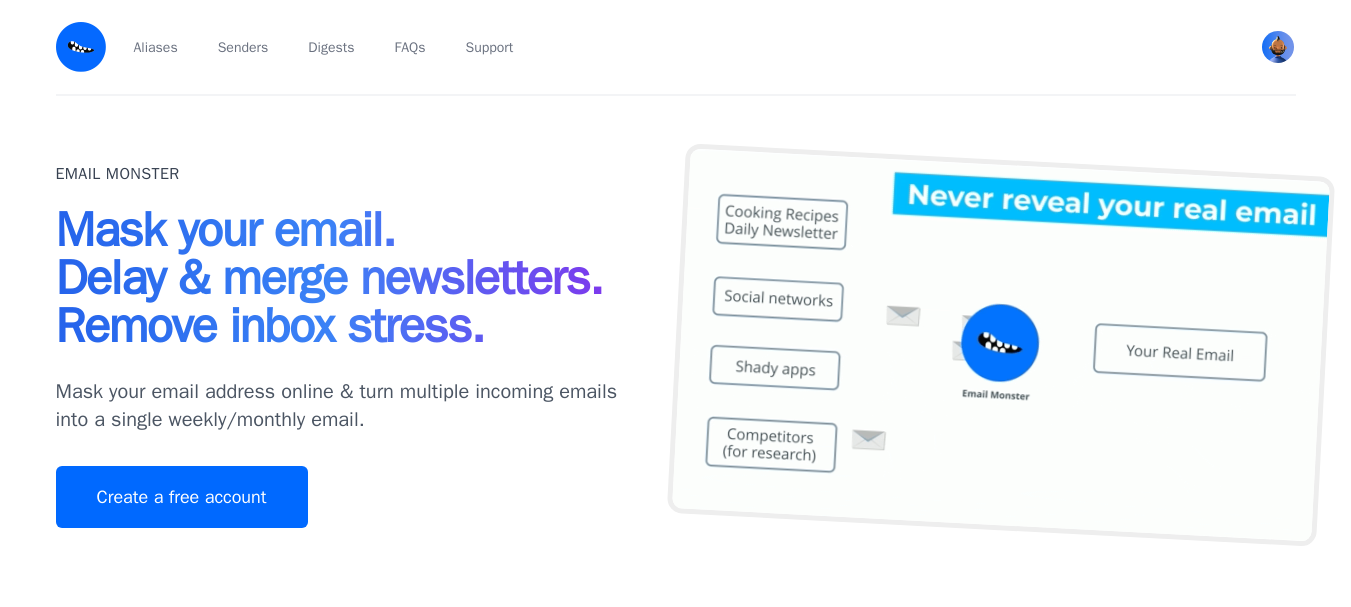 click at bounding box center [1278, 47] 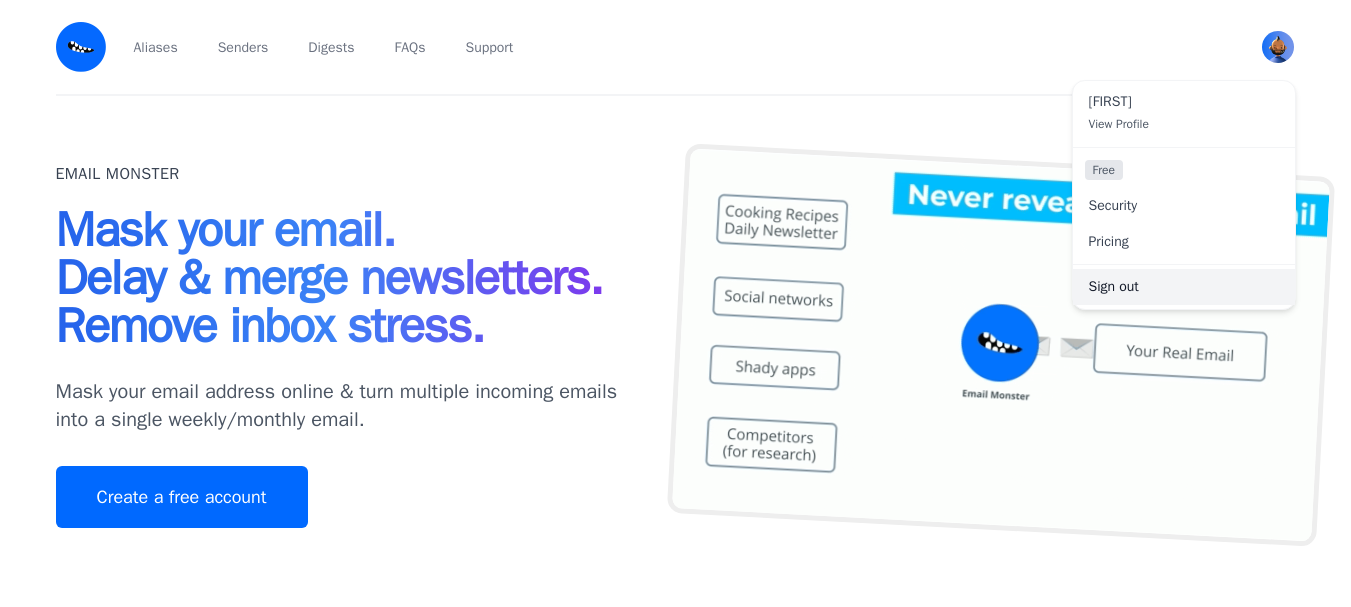 click on "Sign out" at bounding box center (1184, 287) 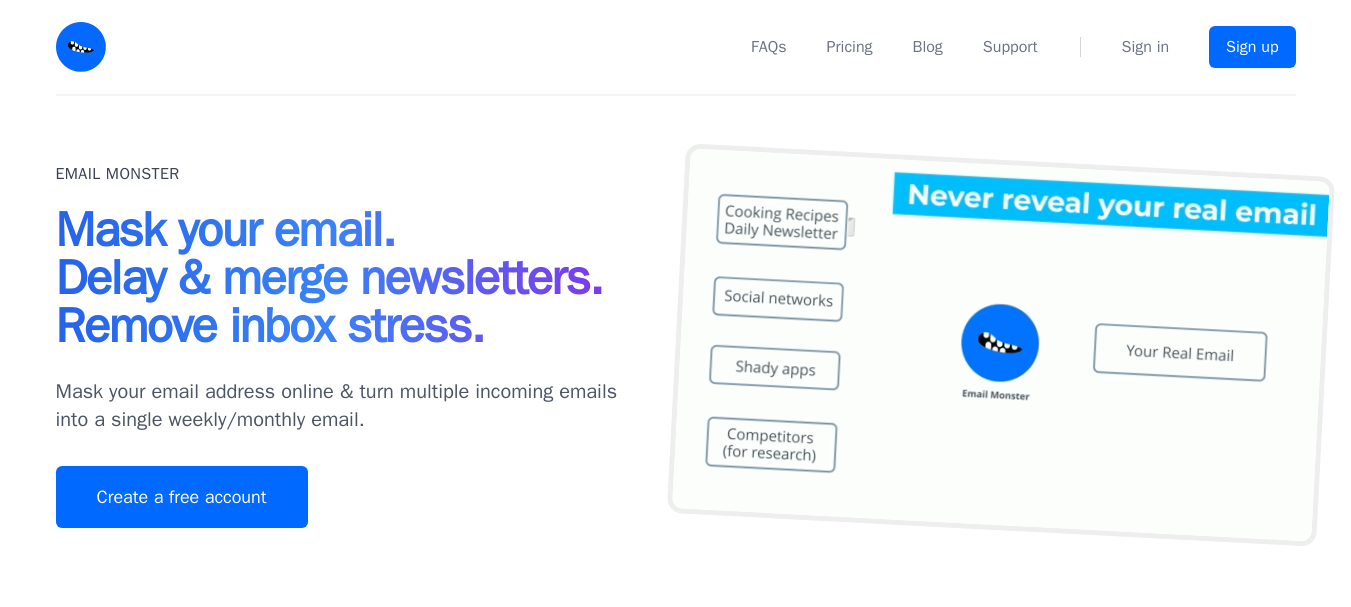 scroll, scrollTop: 0, scrollLeft: 0, axis: both 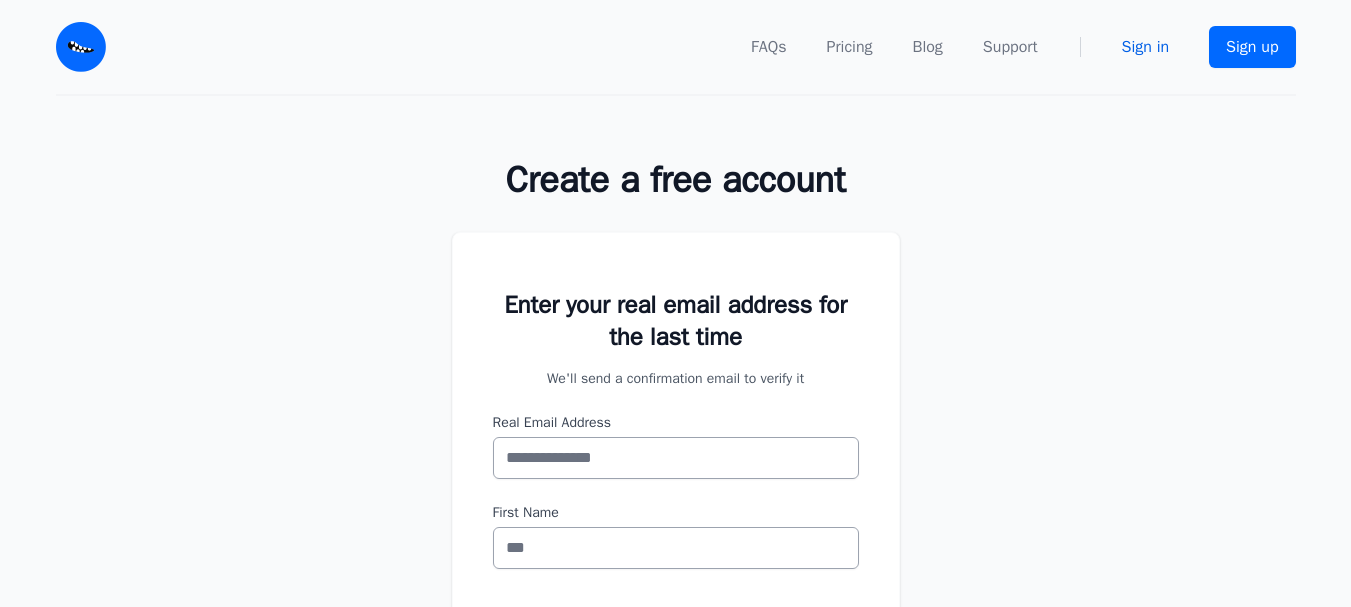 click on "Sign in" at bounding box center [1145, 47] 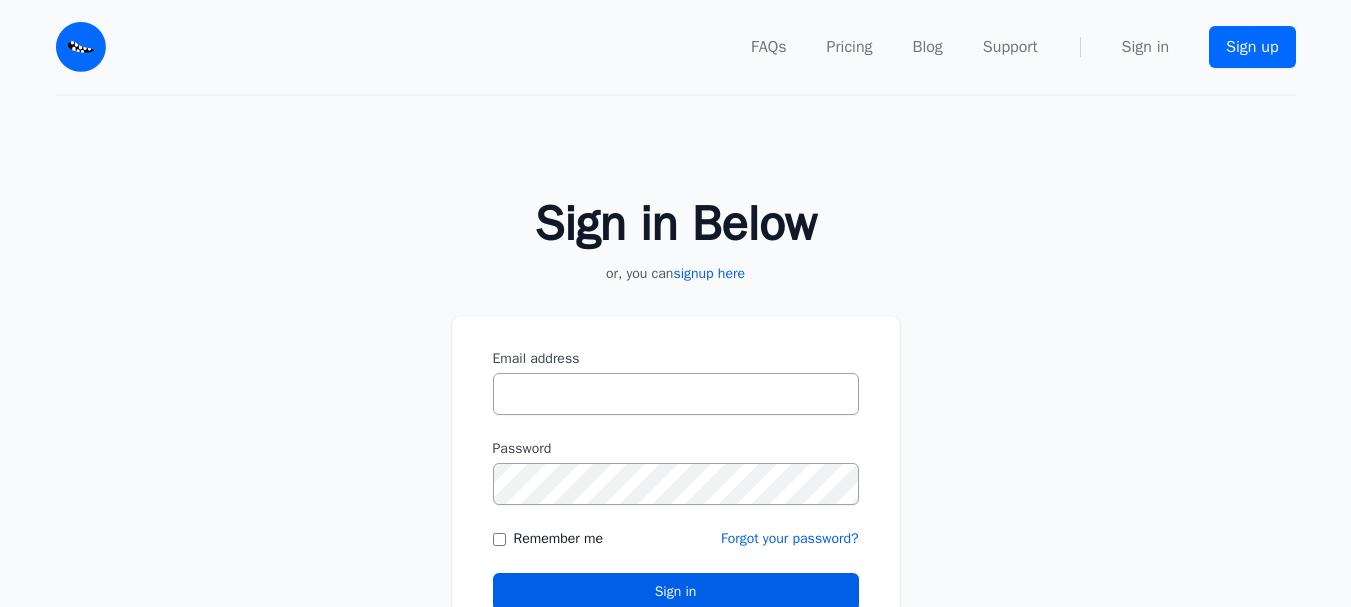 scroll, scrollTop: 0, scrollLeft: 0, axis: both 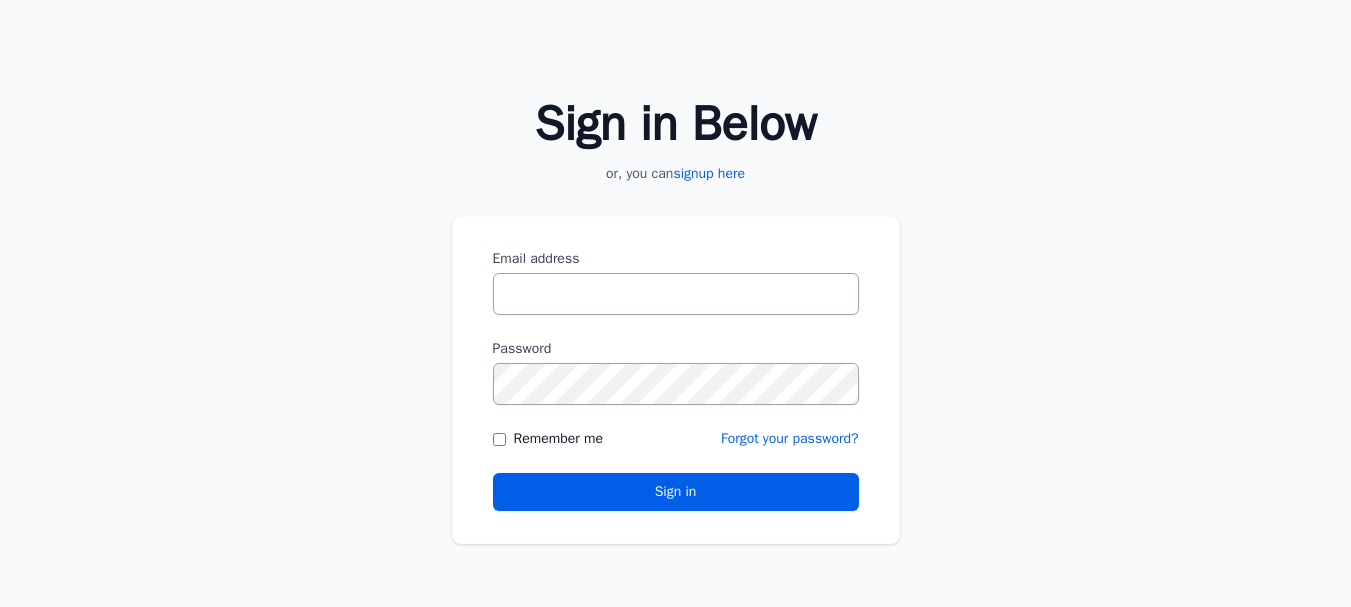 click on "Email address" at bounding box center [676, 294] 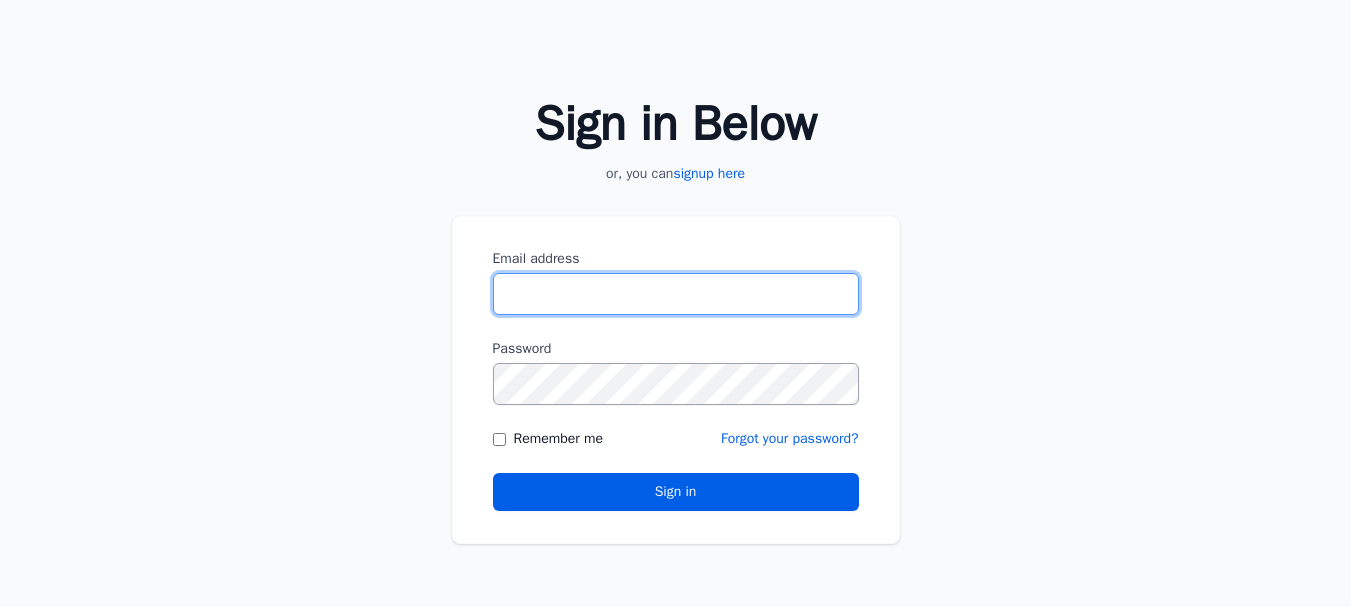 click on "Email address" at bounding box center (676, 294) 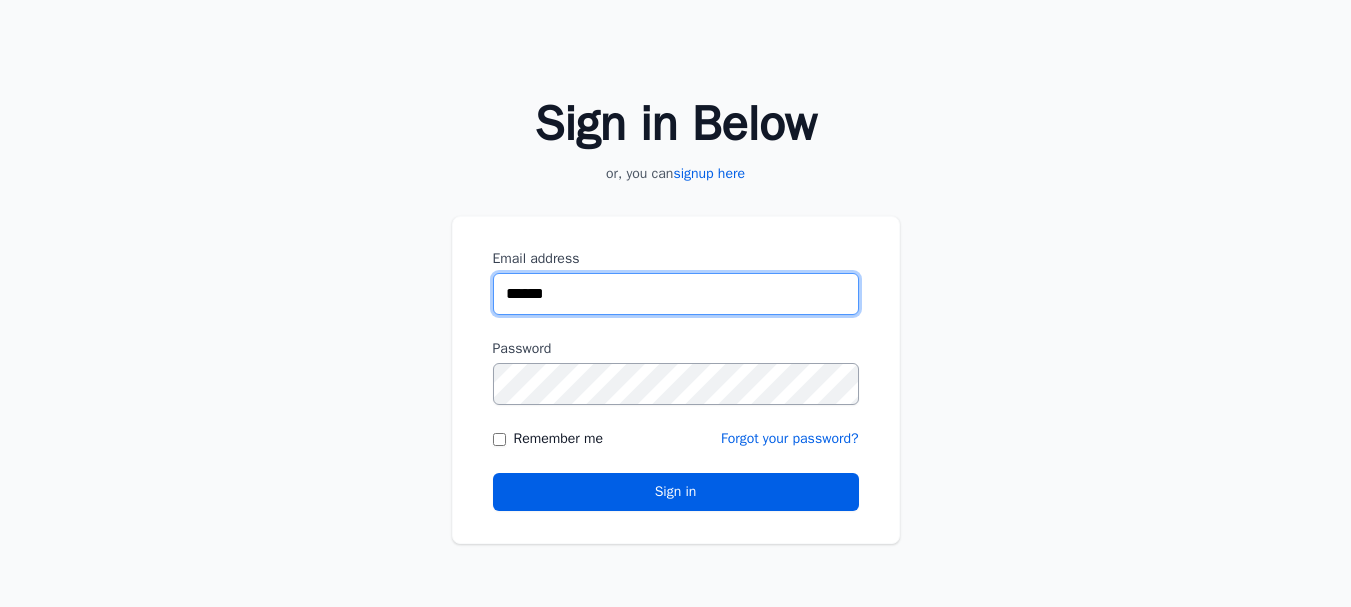 type on "**********" 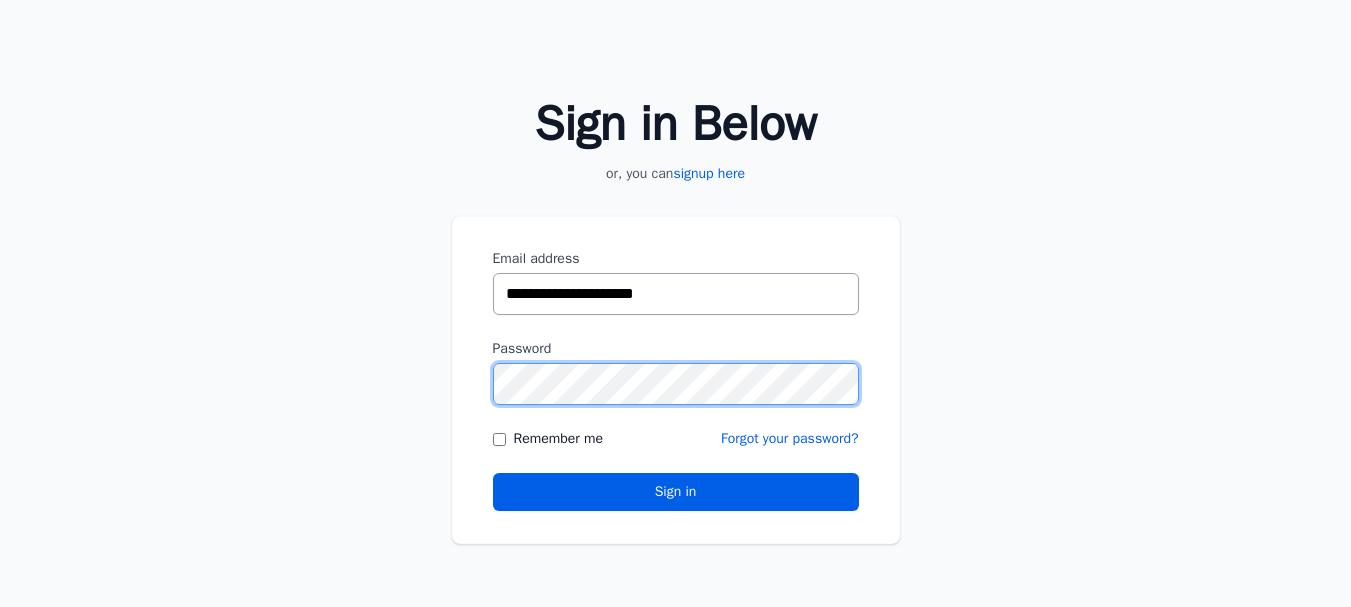 click on "Sign in" at bounding box center (676, 492) 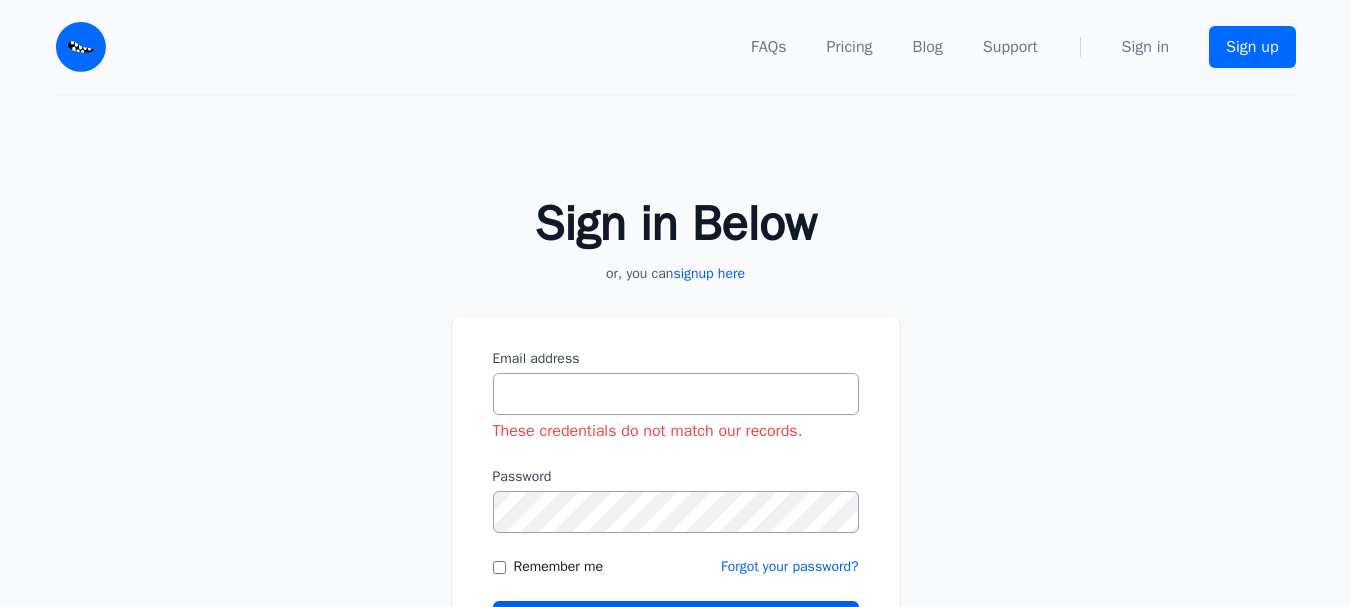 scroll, scrollTop: 200, scrollLeft: 0, axis: vertical 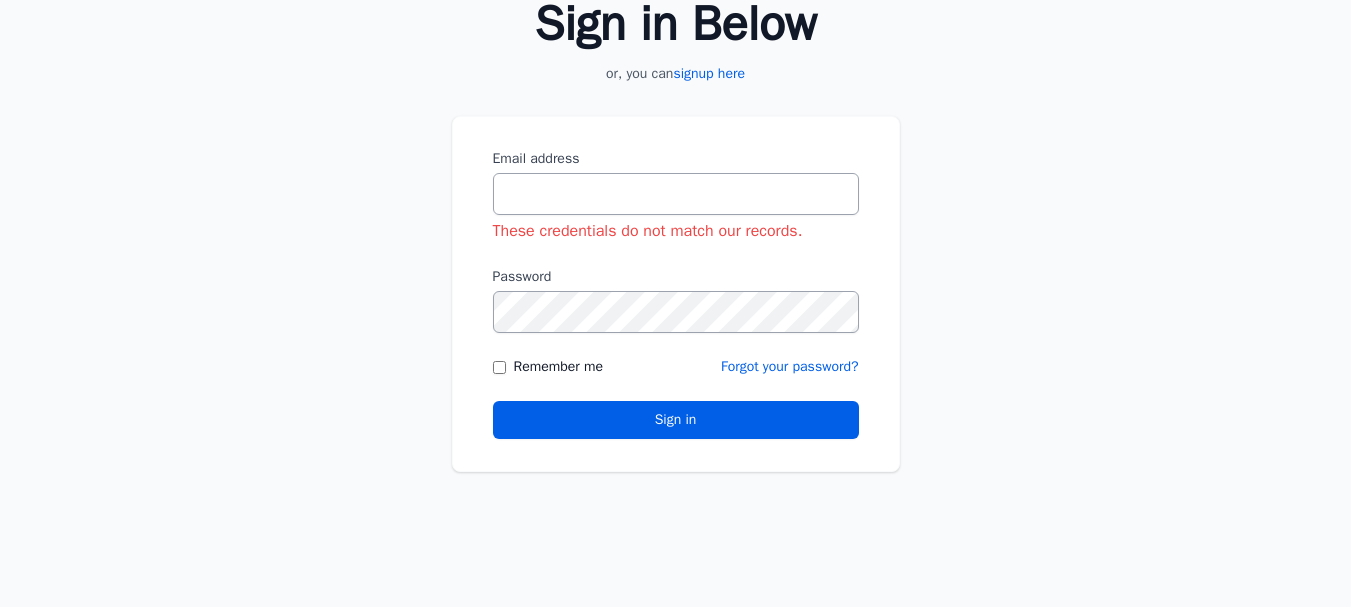 click on "Email address" at bounding box center (676, 194) 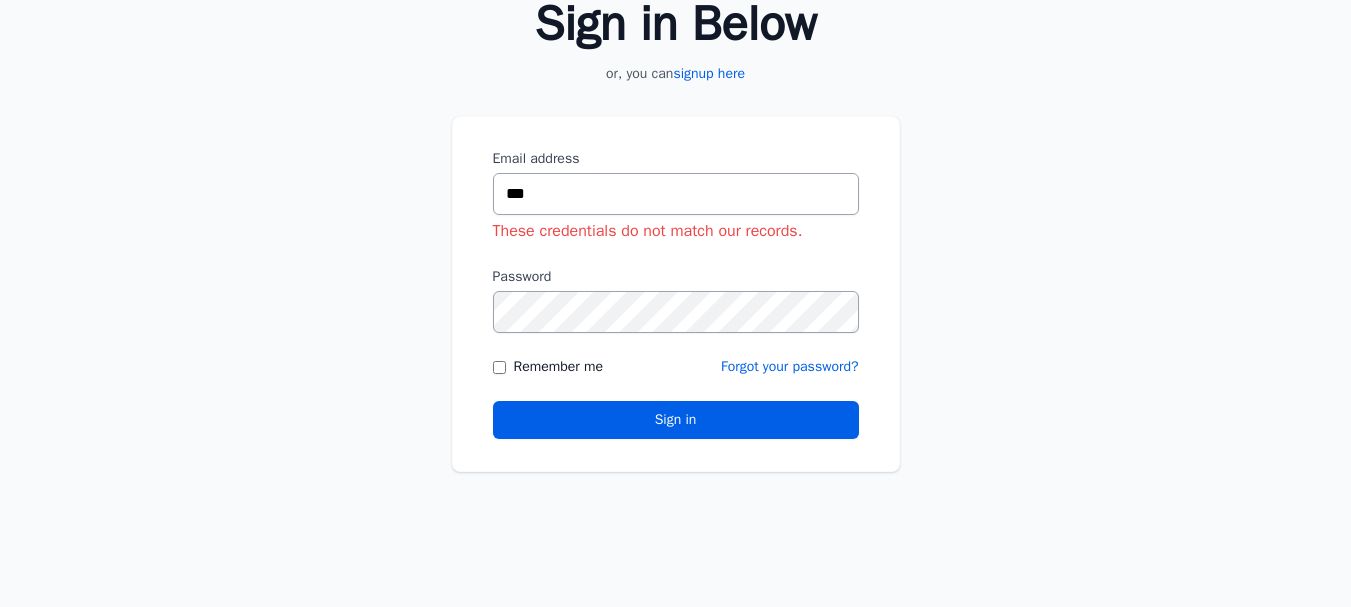scroll, scrollTop: 0, scrollLeft: 0, axis: both 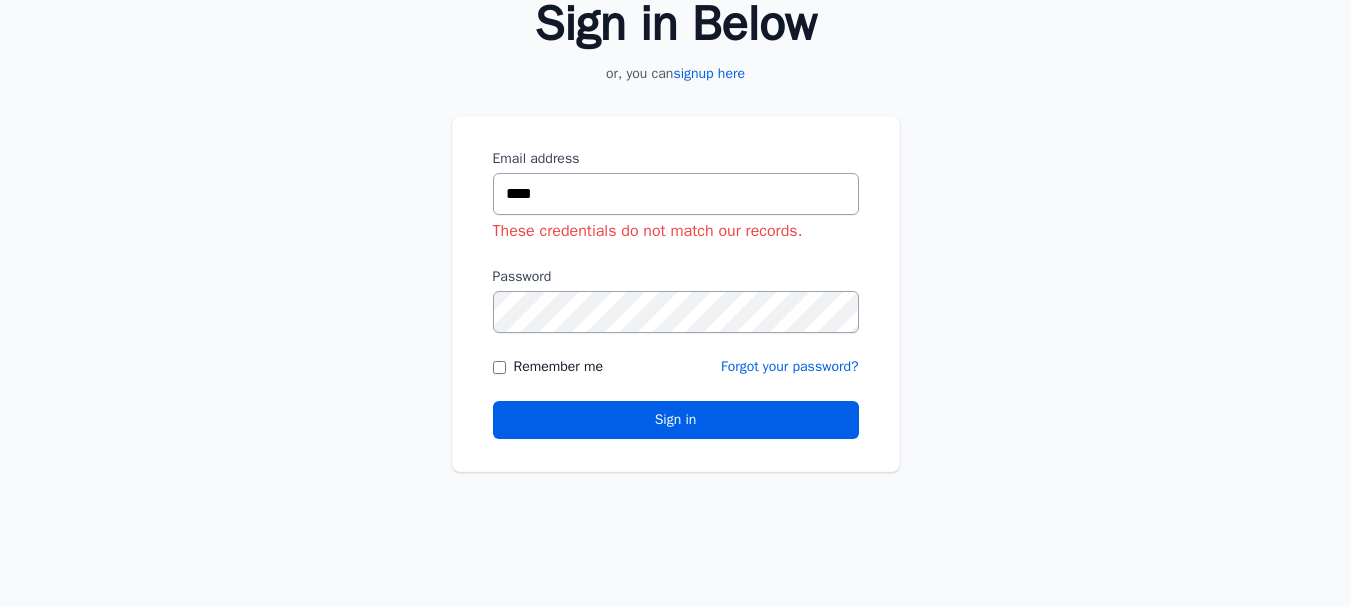 type on "**********" 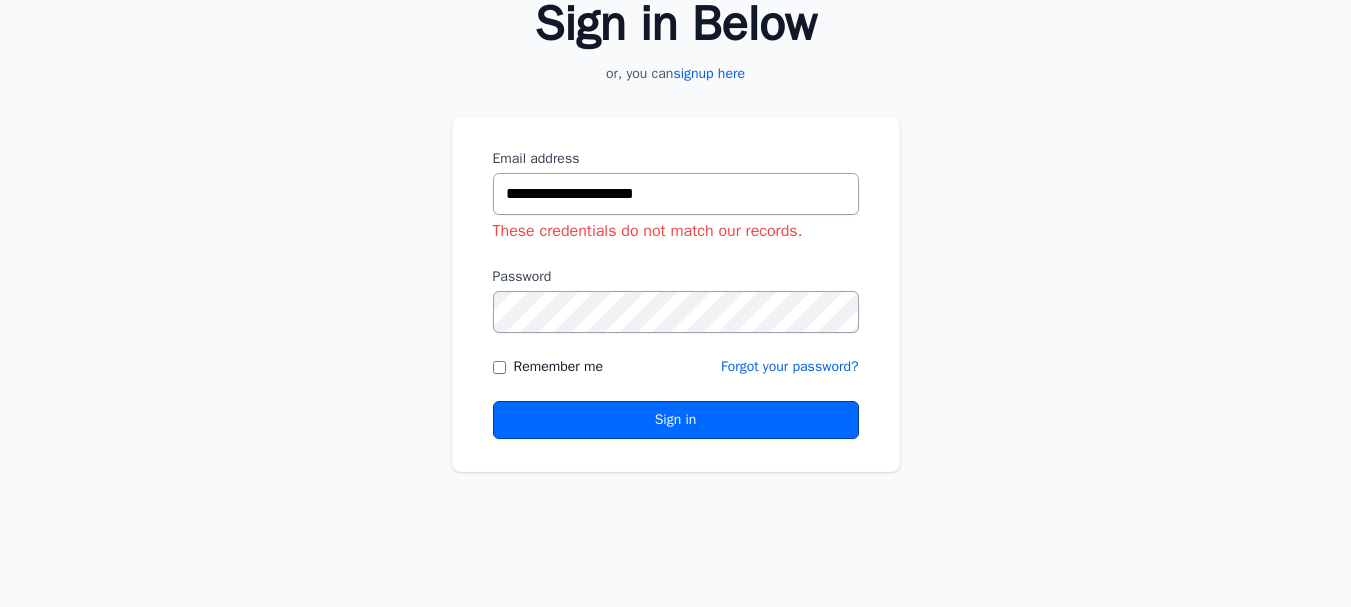 click on "Sign in" at bounding box center [676, 420] 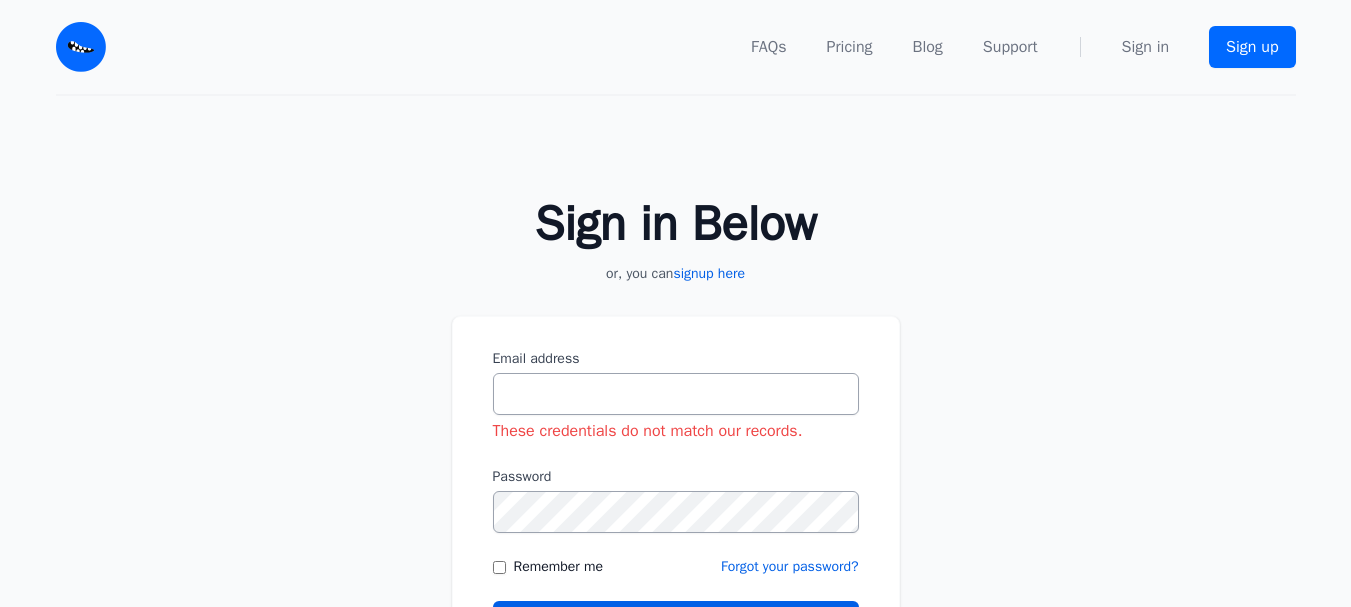 scroll, scrollTop: 0, scrollLeft: 0, axis: both 